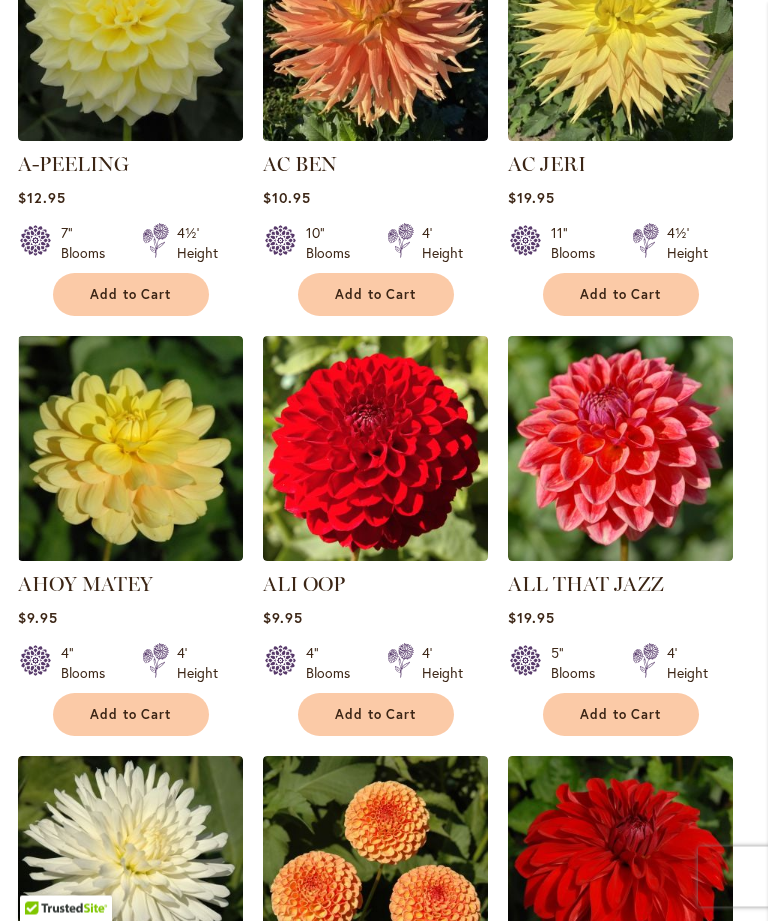scroll, scrollTop: 912, scrollLeft: 0, axis: vertical 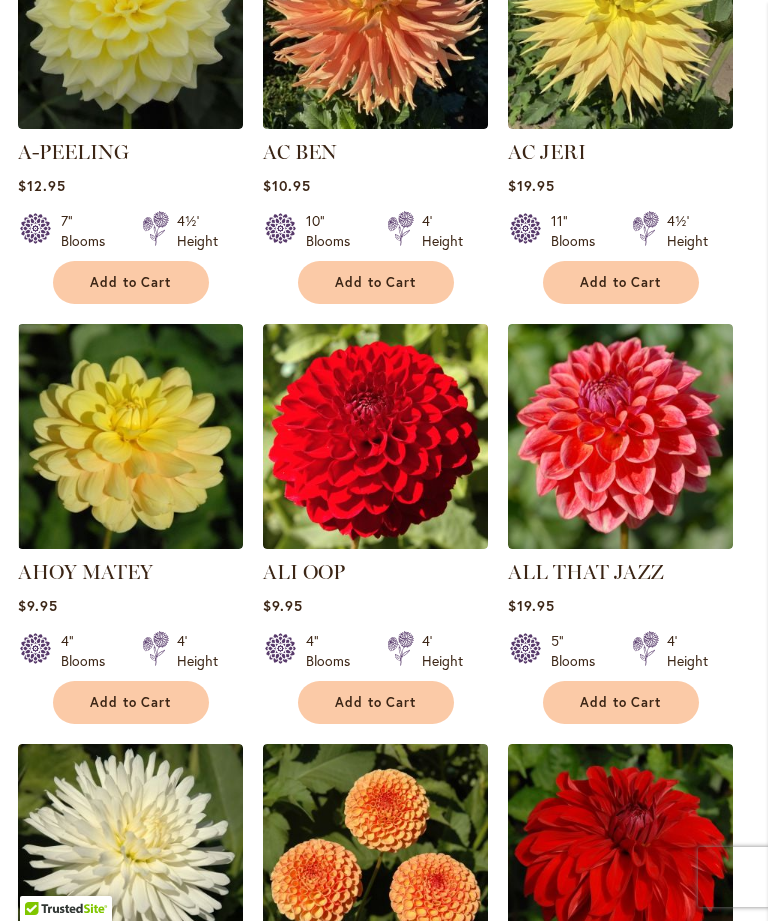 click on "Add to Cart" at bounding box center (621, 702) 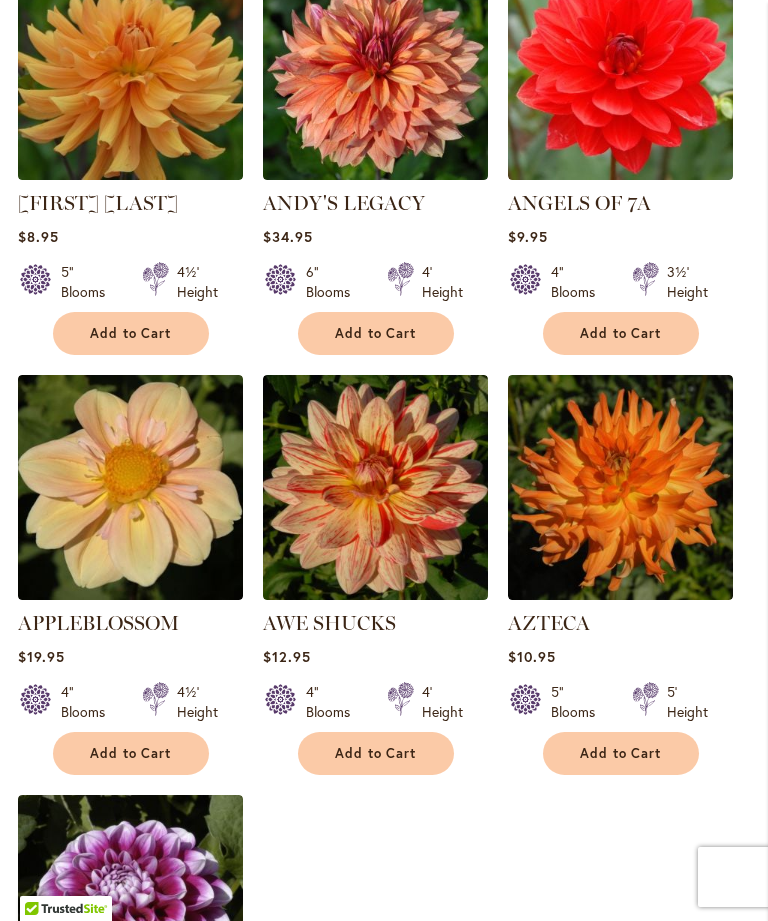 scroll, scrollTop: 2190, scrollLeft: 0, axis: vertical 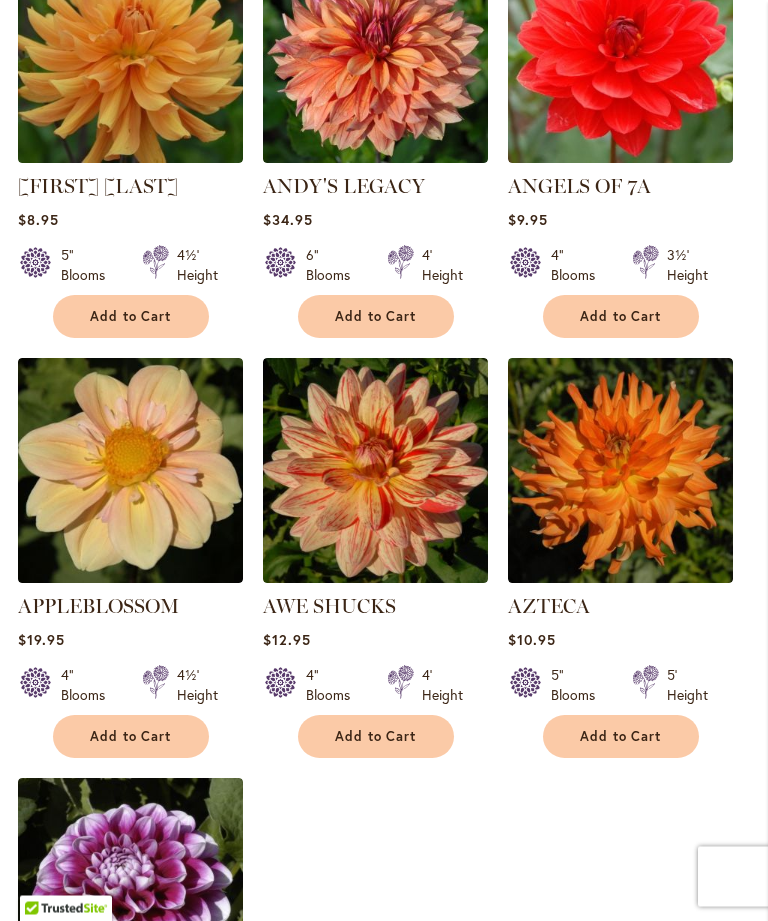 click on "Add to Cart" at bounding box center [376, 737] 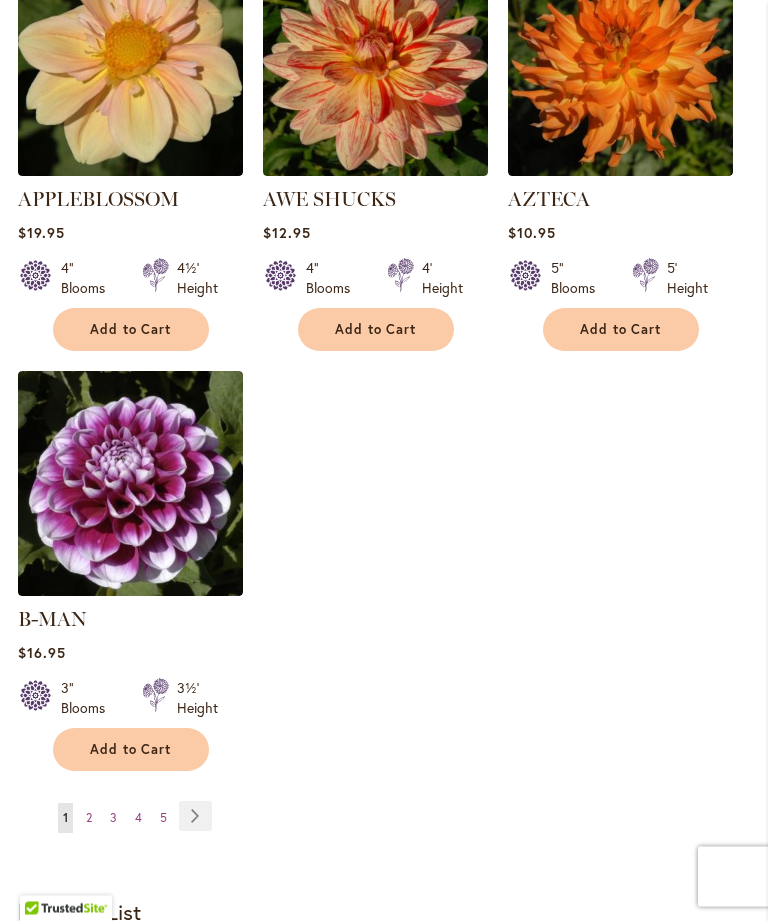 scroll, scrollTop: 2598, scrollLeft: 0, axis: vertical 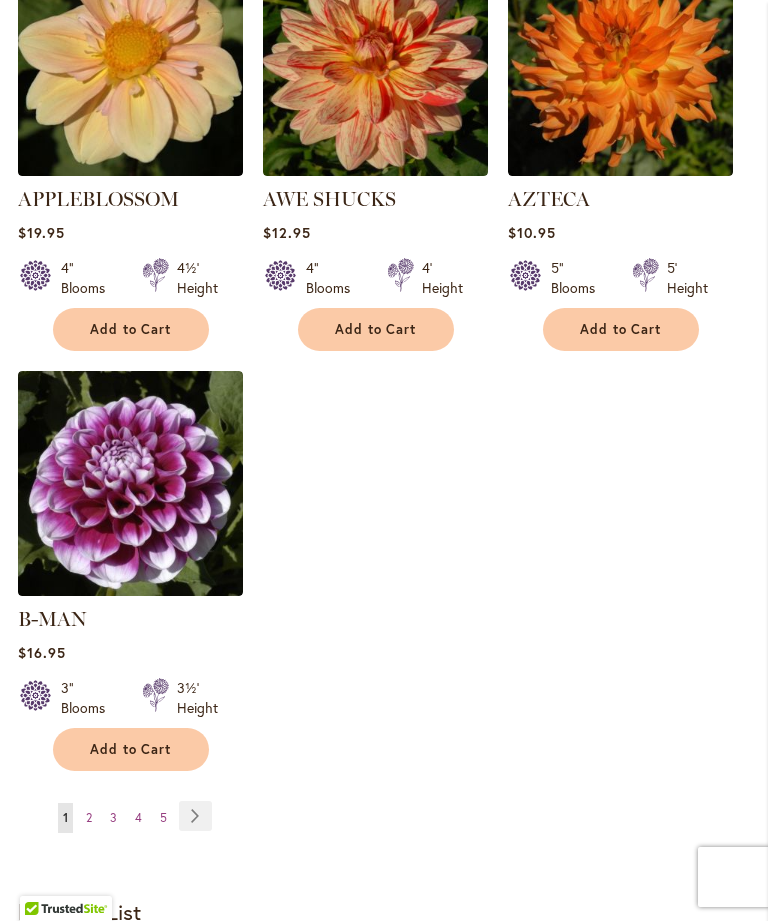 click on "Page
2" at bounding box center (89, 818) 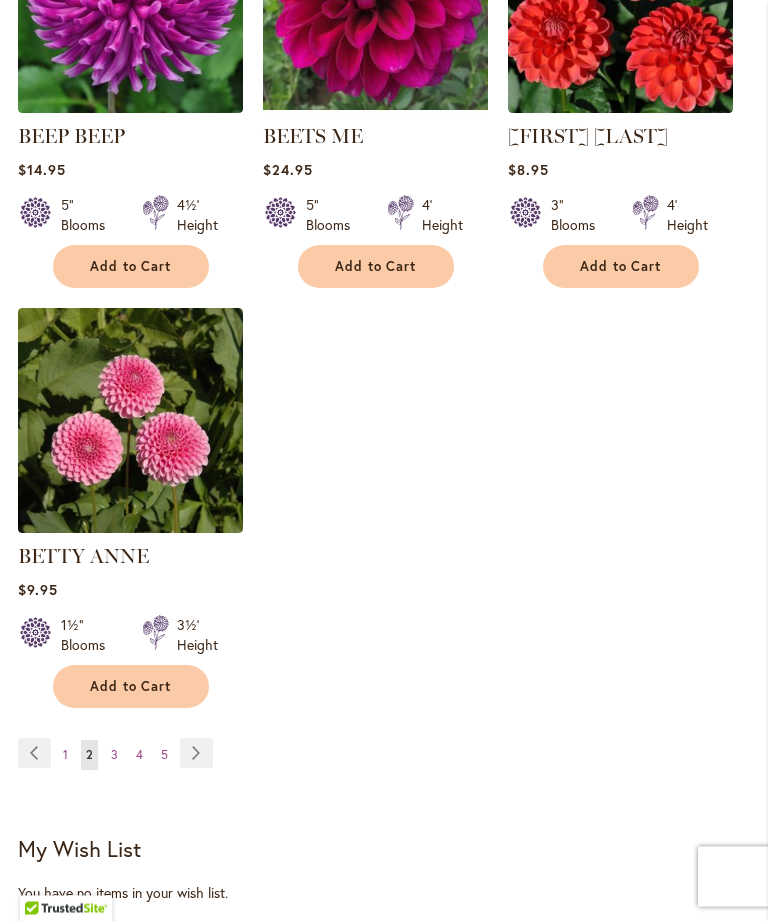 scroll, scrollTop: 2608, scrollLeft: 0, axis: vertical 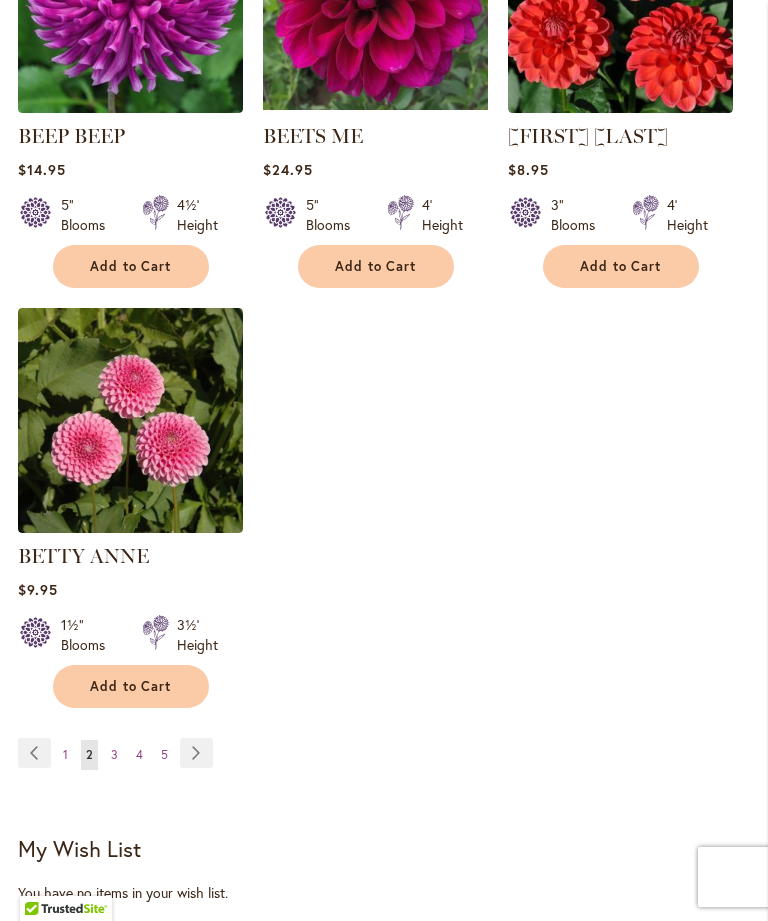 click on "3" at bounding box center (114, 754) 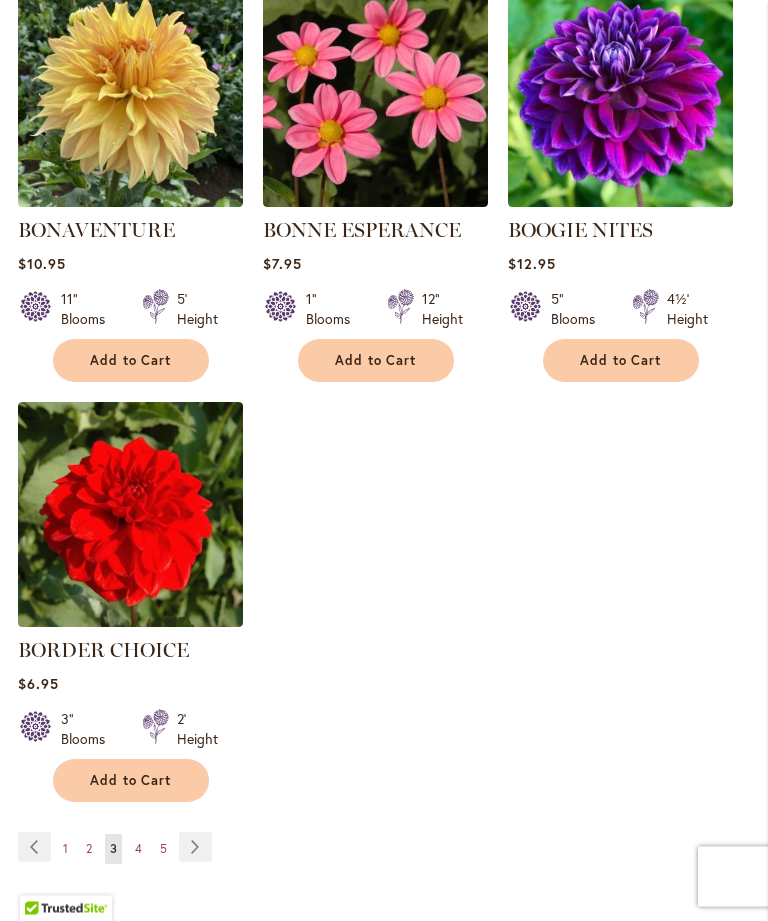 scroll, scrollTop: 2516, scrollLeft: 0, axis: vertical 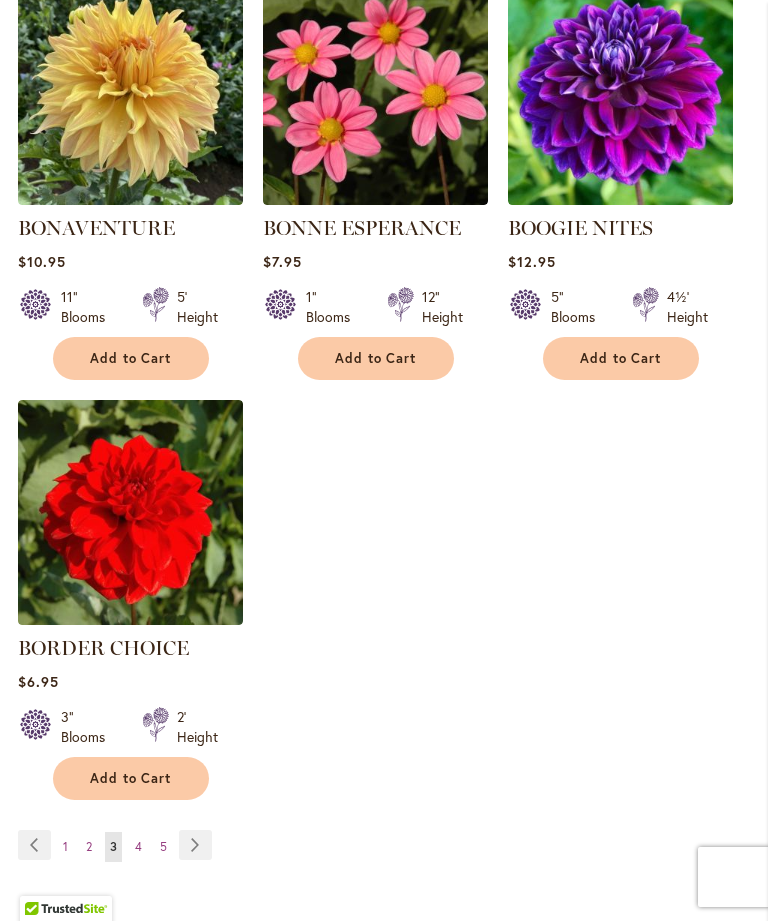 click on "4" at bounding box center [138, 846] 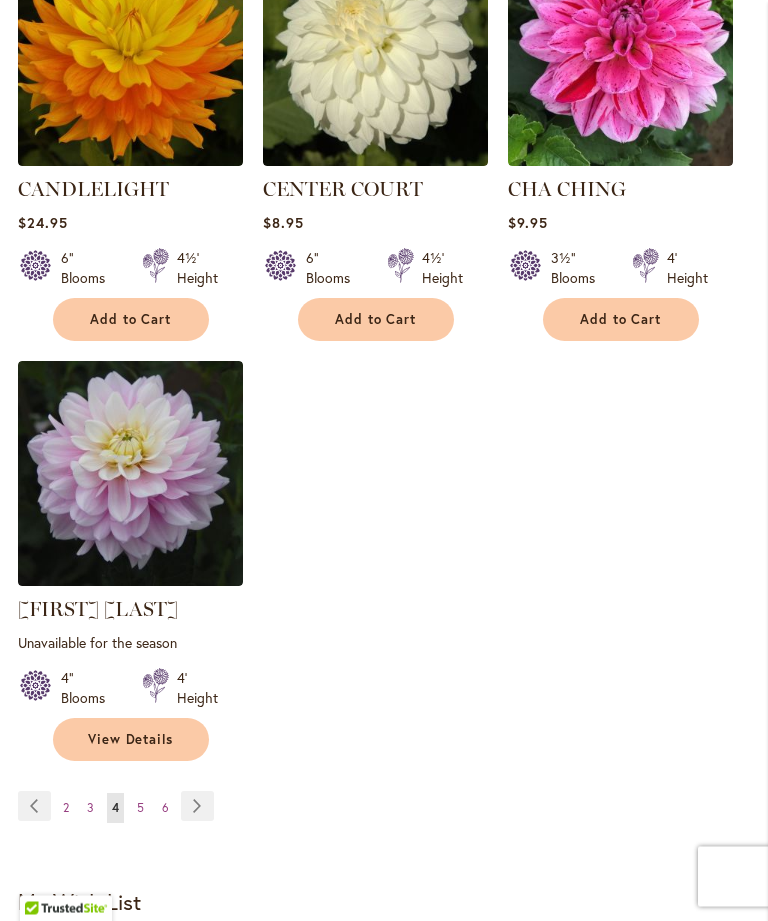 scroll, scrollTop: 2588, scrollLeft: 0, axis: vertical 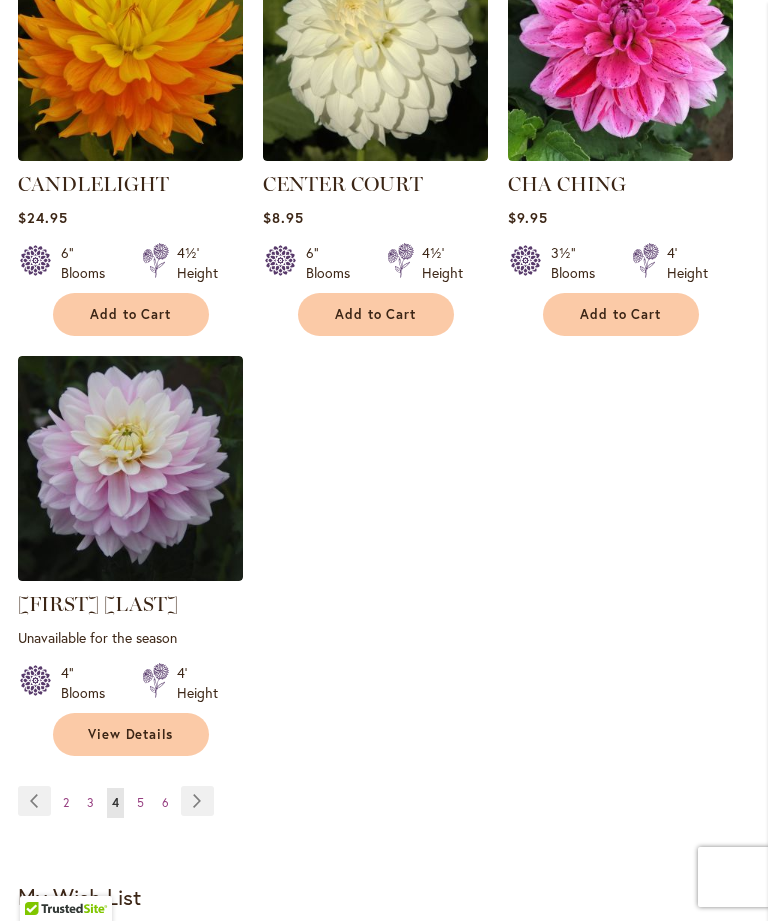click on "Page
5" at bounding box center (140, 803) 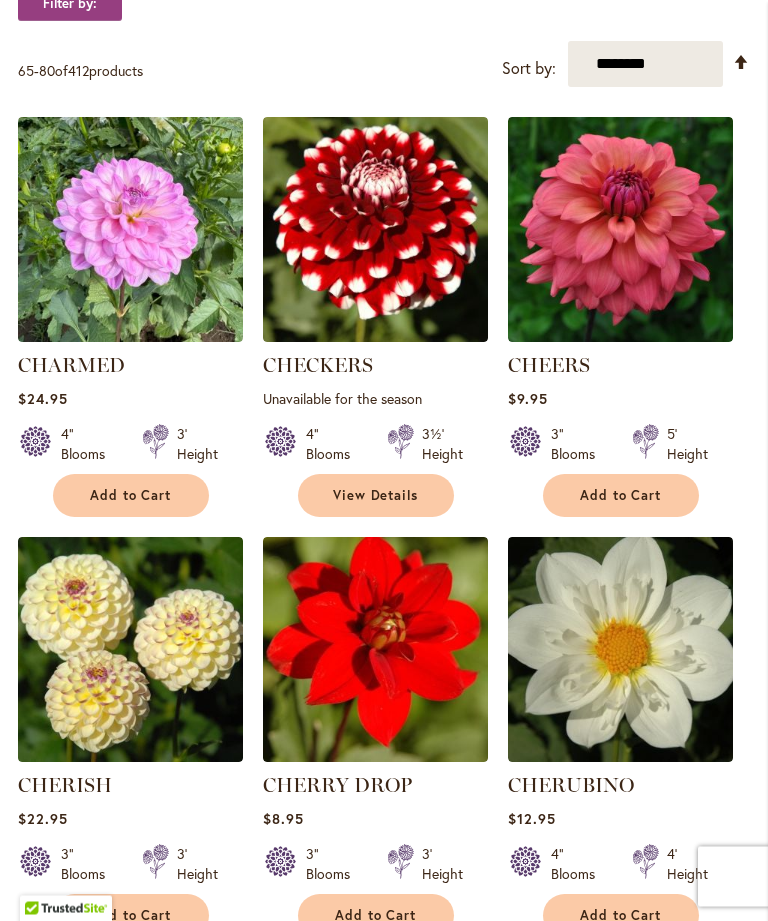 scroll, scrollTop: 701, scrollLeft: 0, axis: vertical 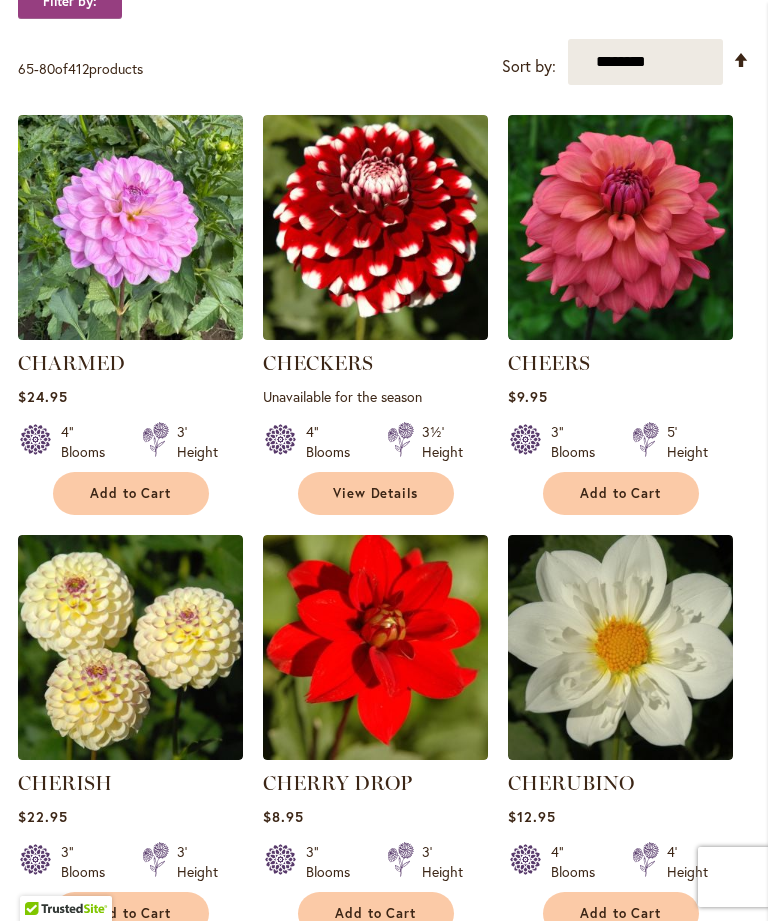click on "Add to Cart" at bounding box center [621, 493] 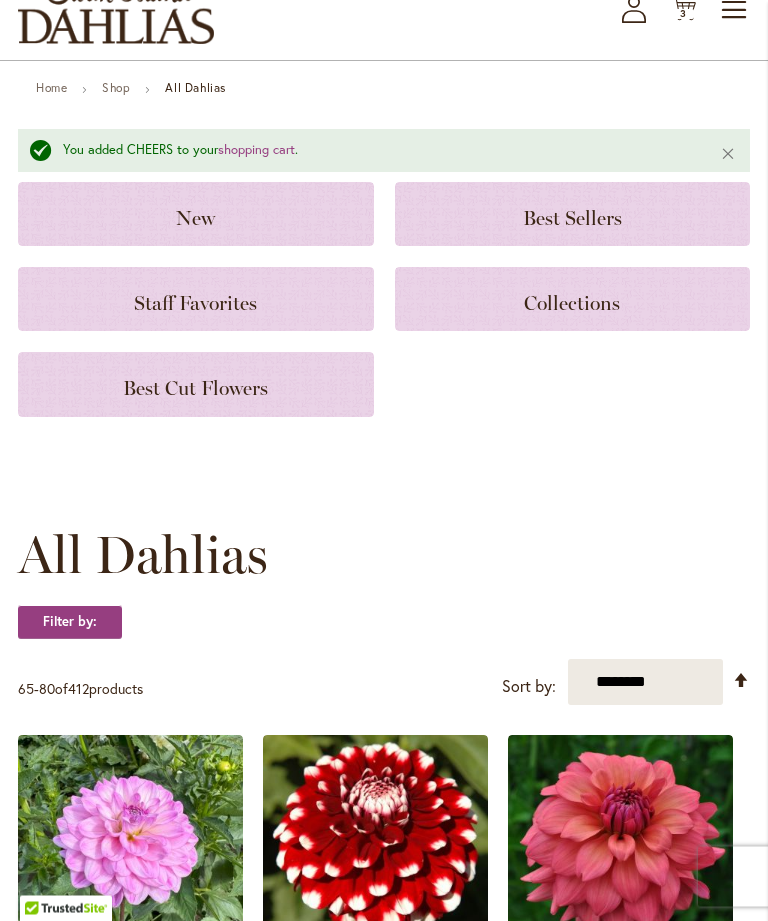 scroll, scrollTop: 161, scrollLeft: 0, axis: vertical 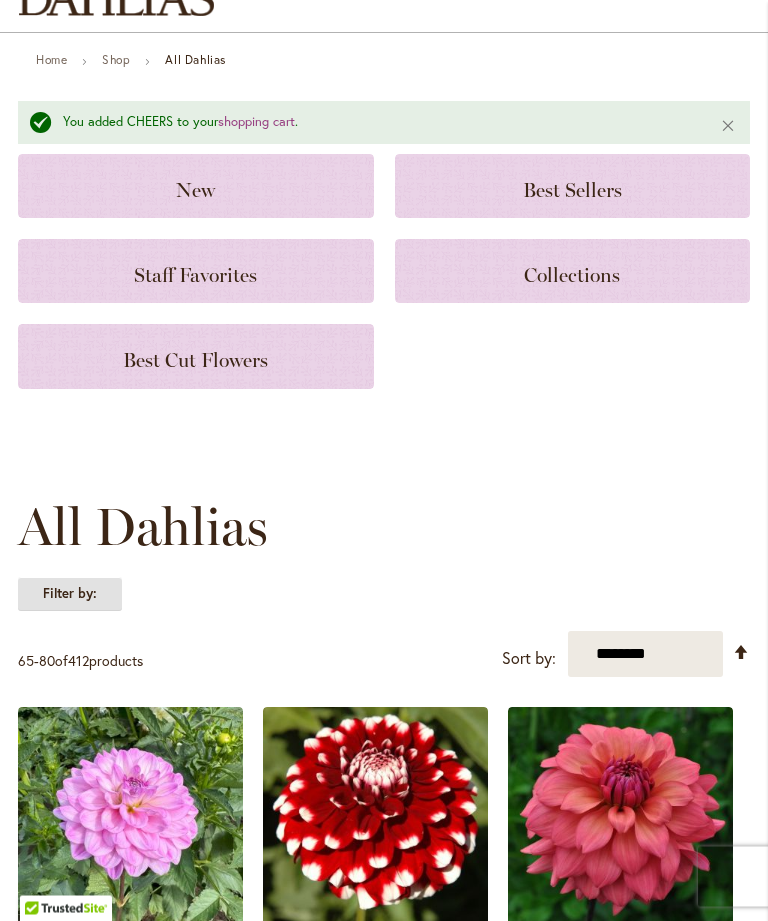 click on "Filter by:" at bounding box center (70, 595) 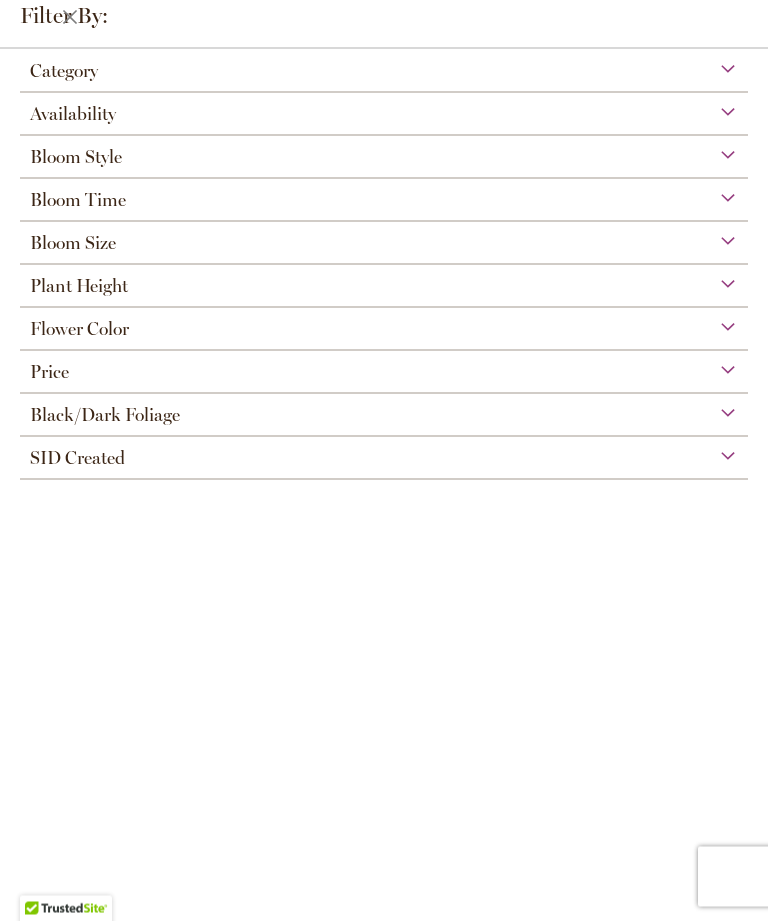 scroll, scrollTop: 99, scrollLeft: 0, axis: vertical 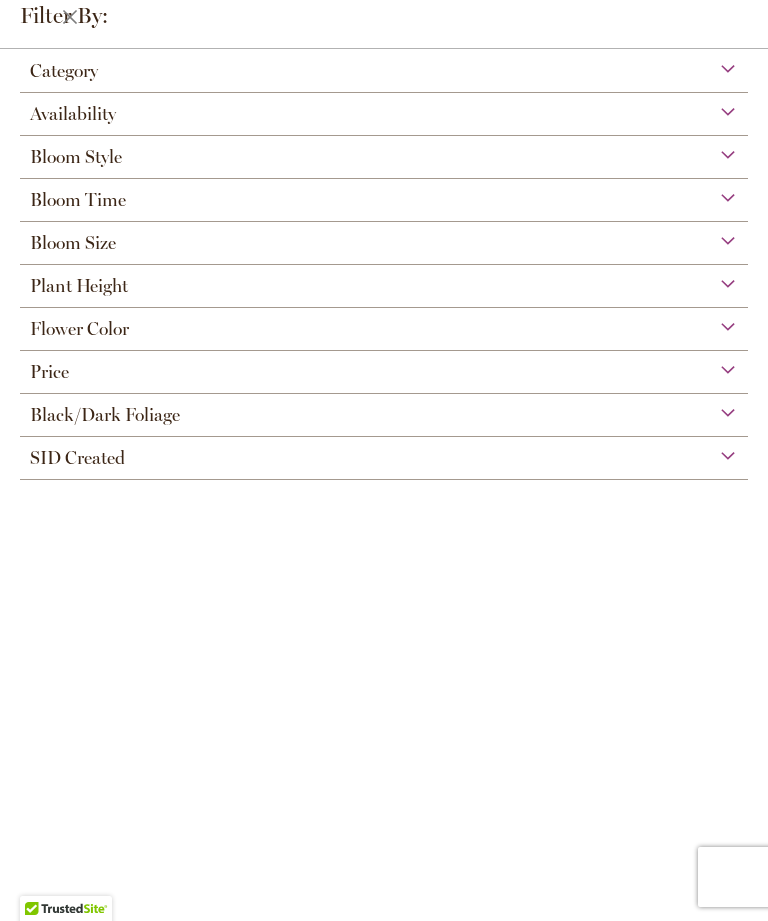 click on "Bloom Size" at bounding box center (384, 238) 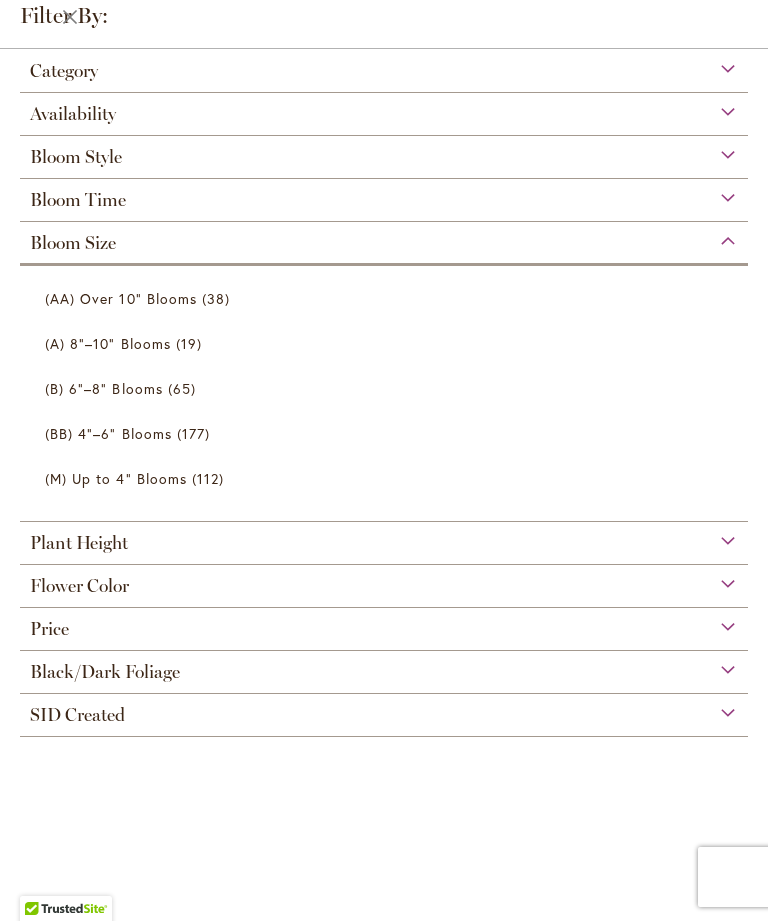 click on "112
items" at bounding box center [210, 478] 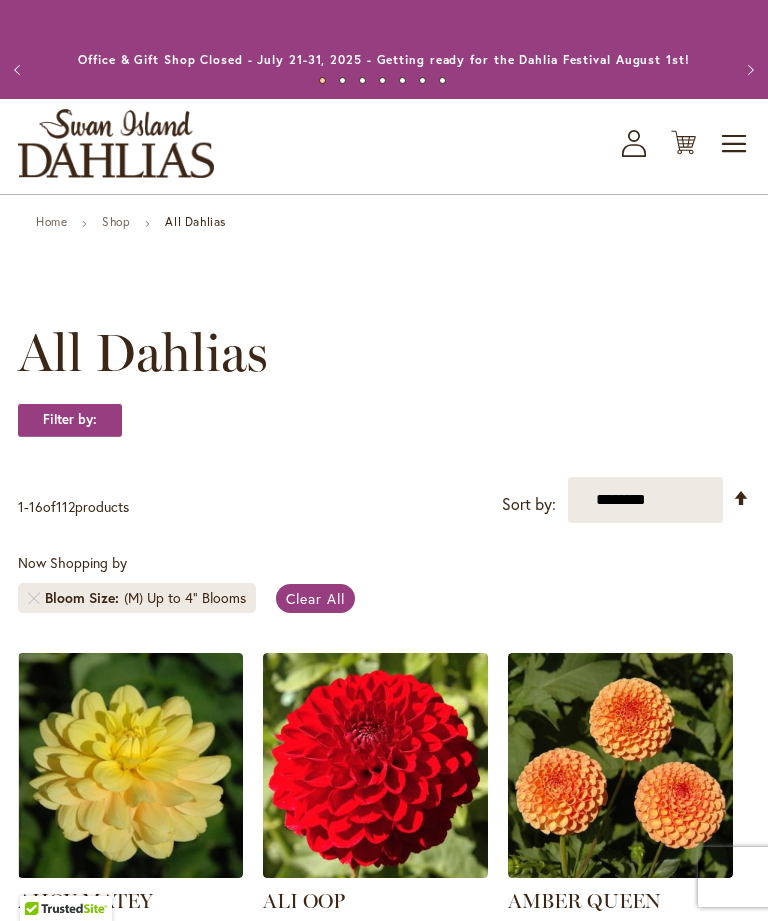 scroll, scrollTop: 0, scrollLeft: 0, axis: both 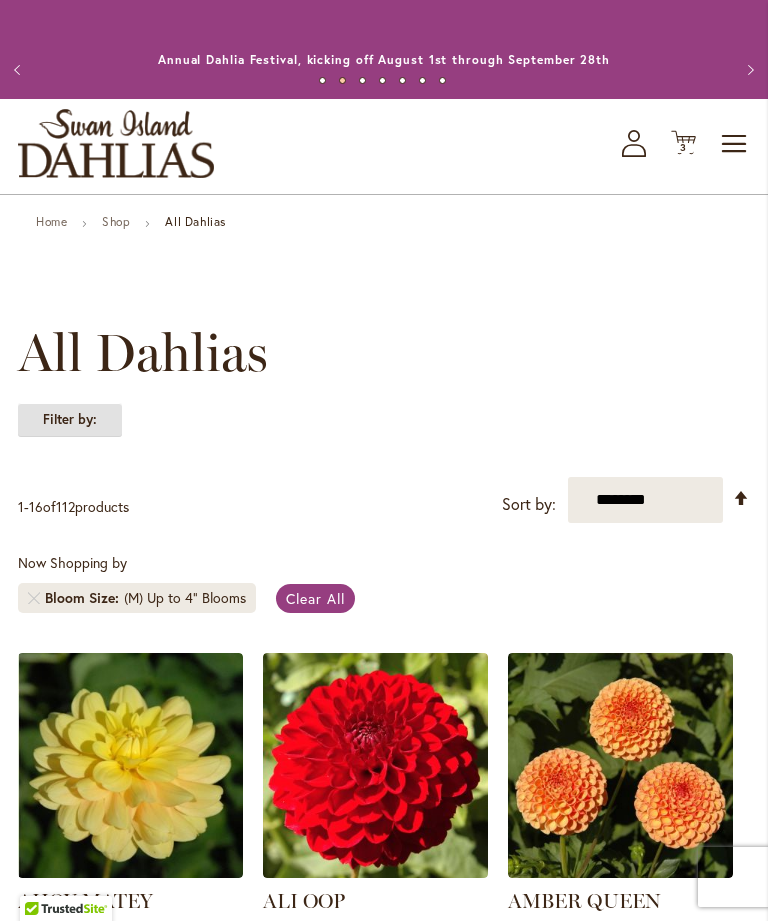 click on "Filter by:" at bounding box center [70, 420] 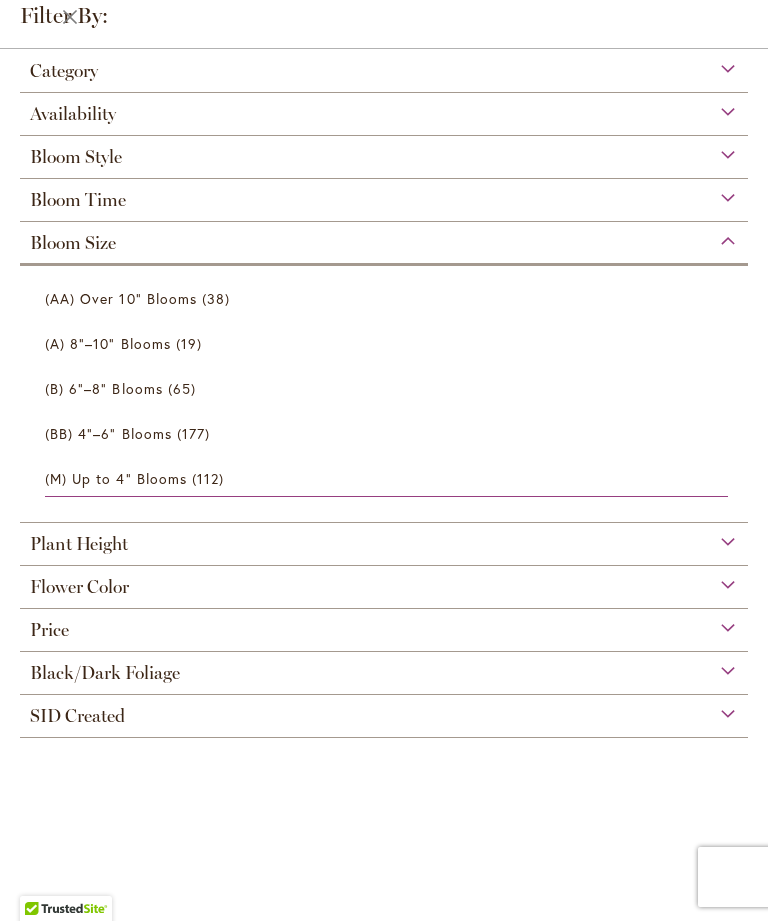 click on "Price" at bounding box center (384, 625) 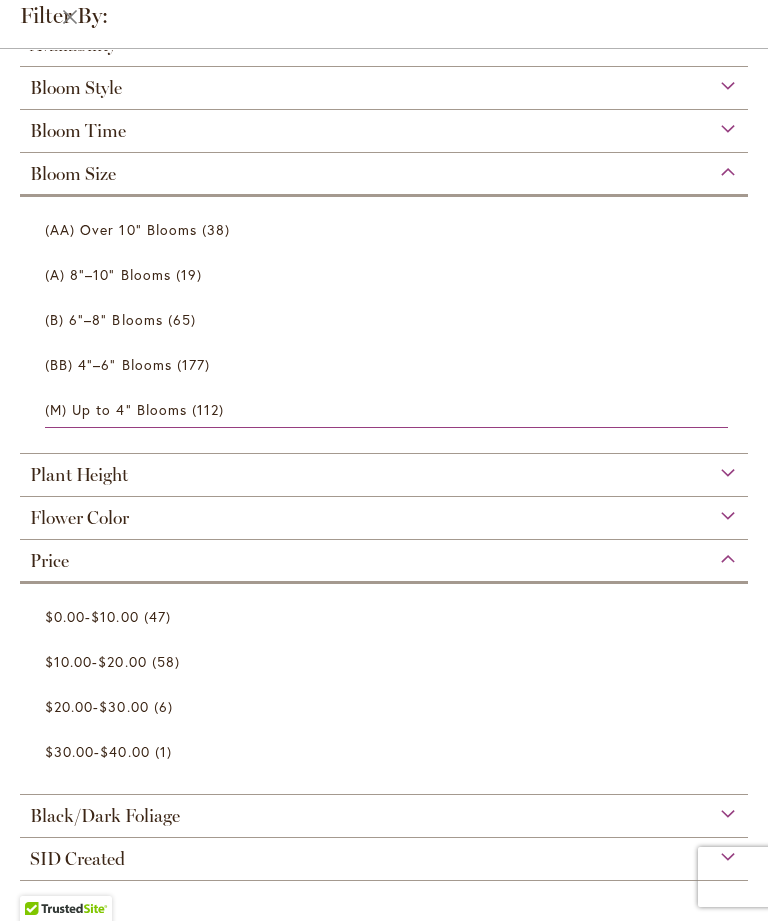 scroll, scrollTop: 79, scrollLeft: 0, axis: vertical 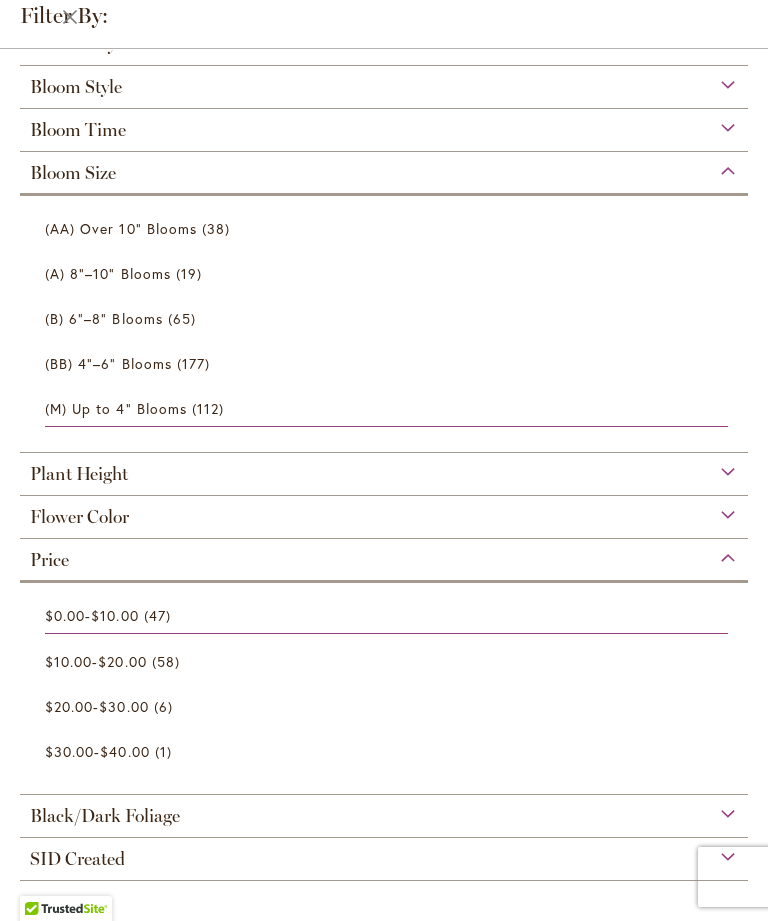 click on "$20.00" at bounding box center [122, 661] 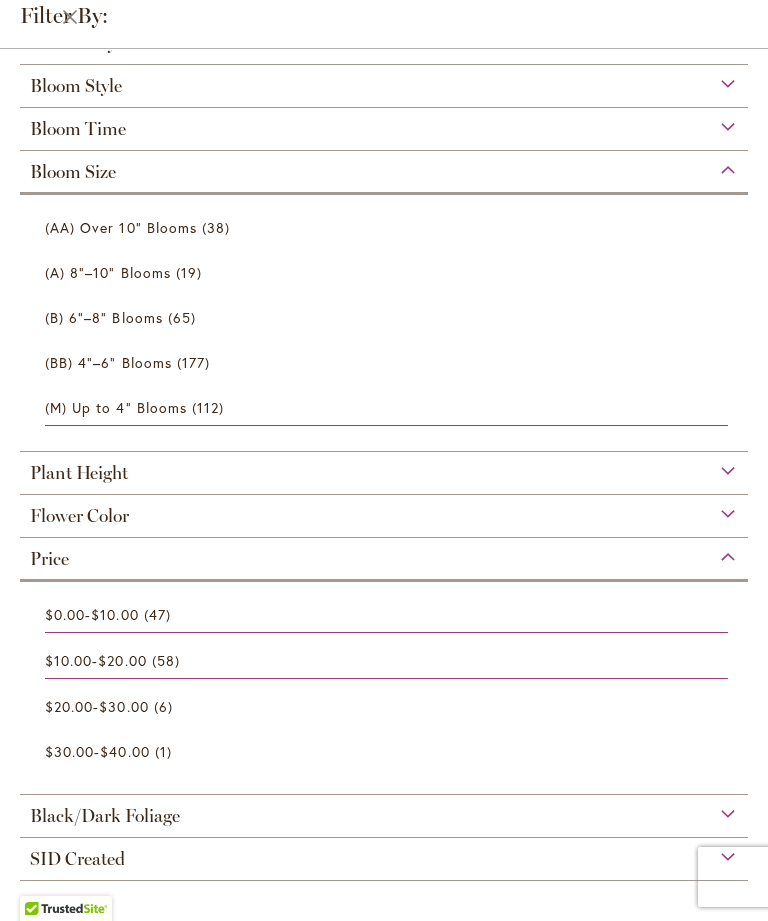 click on "$10.00  -  $20.00
58
items" at bounding box center [386, 661] 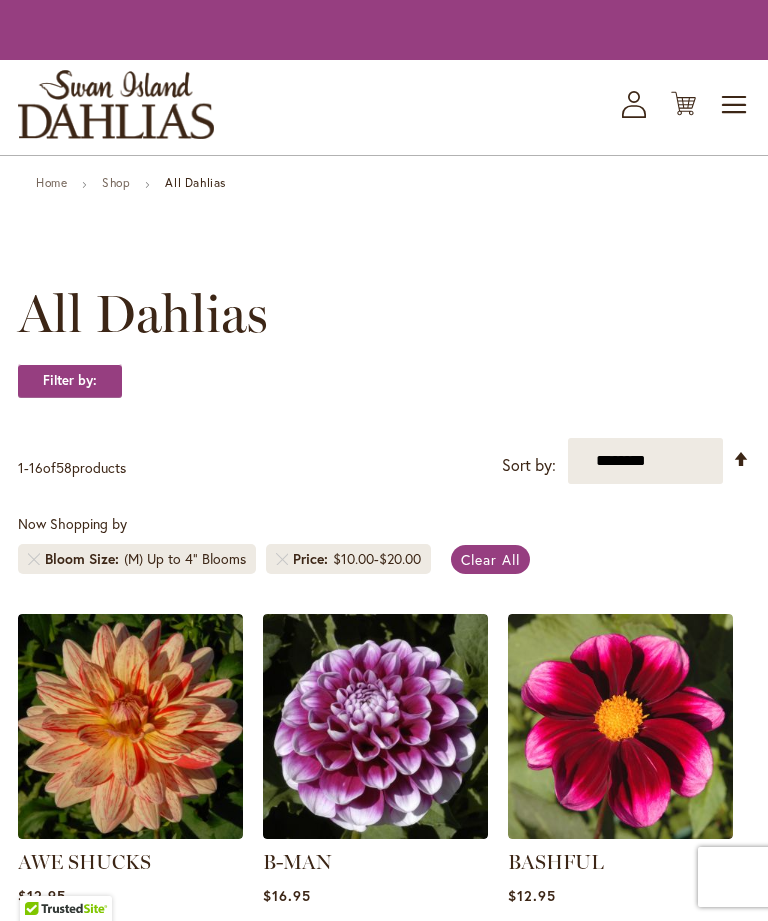 scroll, scrollTop: 0, scrollLeft: 0, axis: both 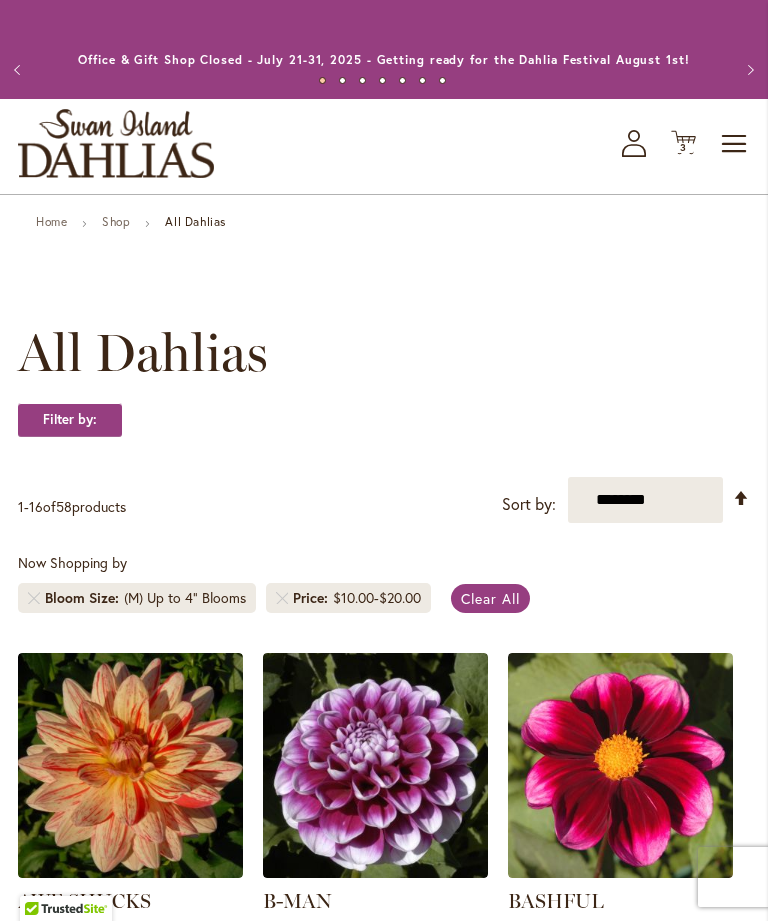click on "Price
$10.00  -  $20.00" at bounding box center (348, 598) 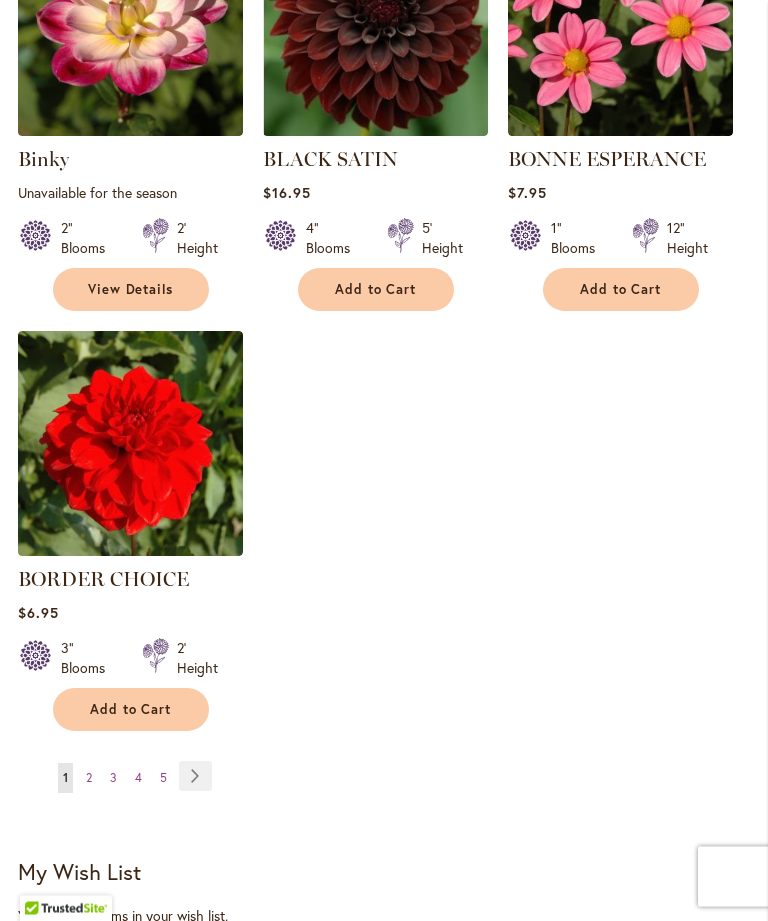 scroll, scrollTop: 2422, scrollLeft: 0, axis: vertical 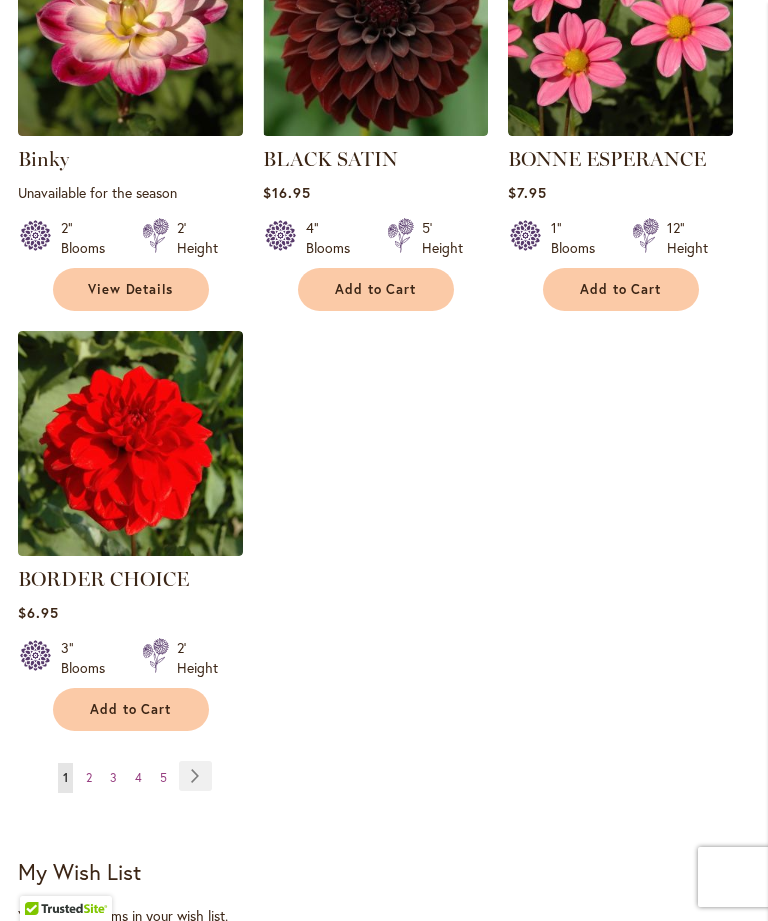 click on "2" at bounding box center [89, 777] 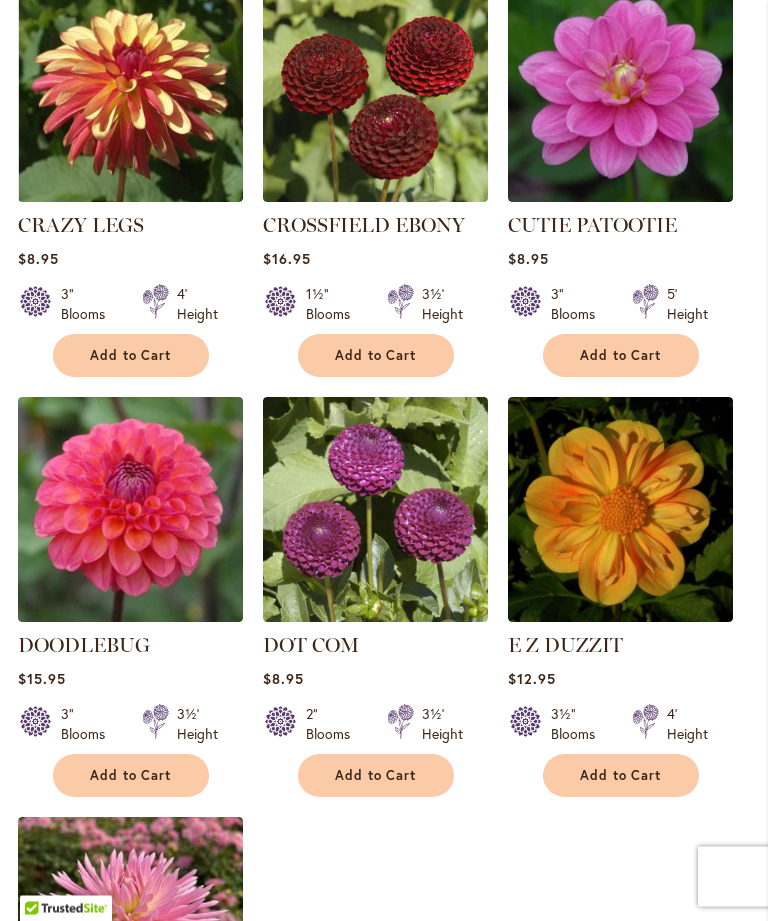 scroll, scrollTop: 1937, scrollLeft: 0, axis: vertical 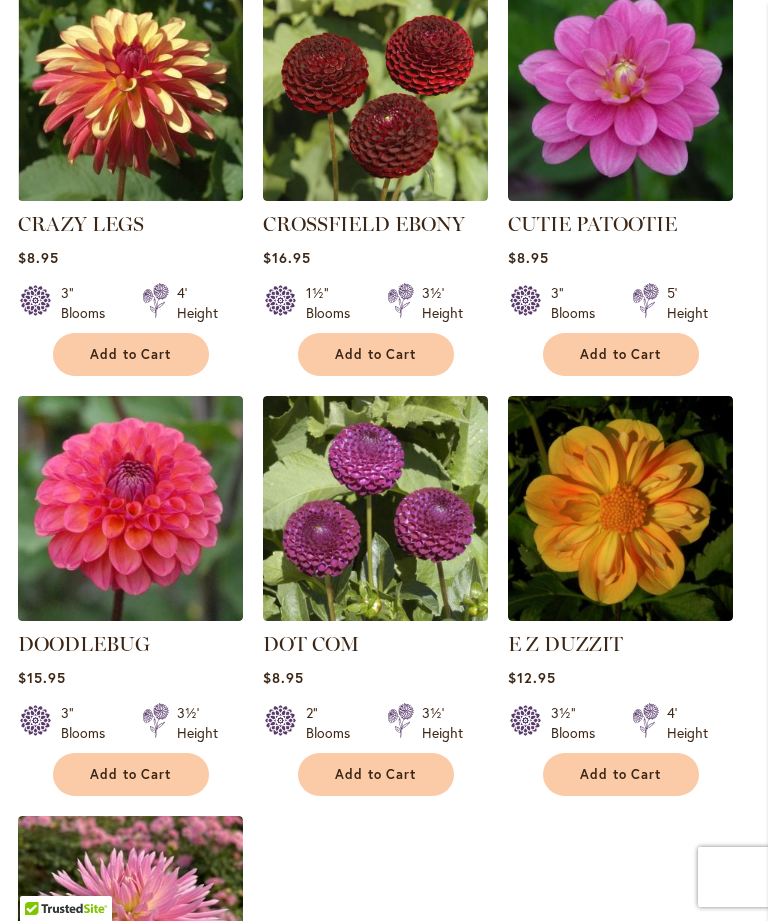 click on "Add to Cart" at bounding box center (131, 354) 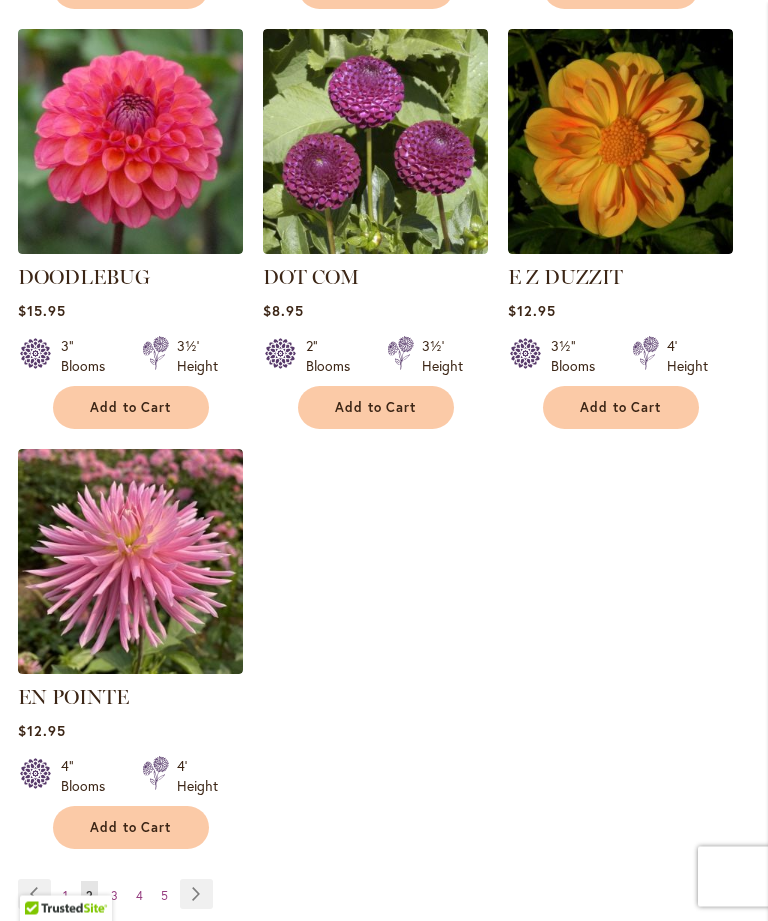 scroll, scrollTop: 2463, scrollLeft: 0, axis: vertical 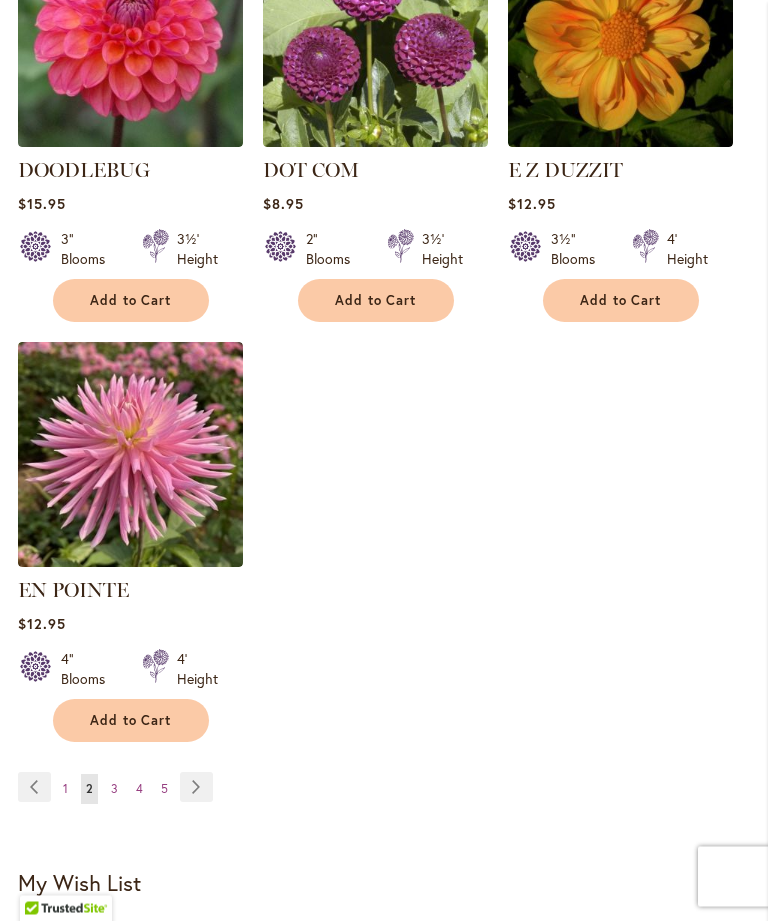 click on "Page
3" at bounding box center [114, 790] 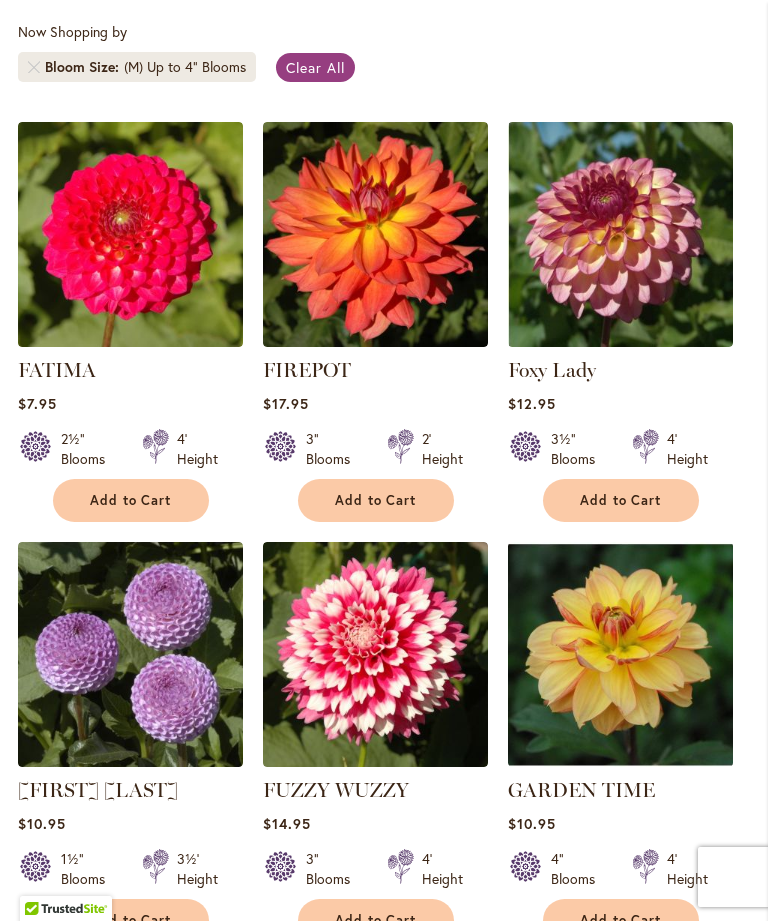 scroll, scrollTop: 571, scrollLeft: 0, axis: vertical 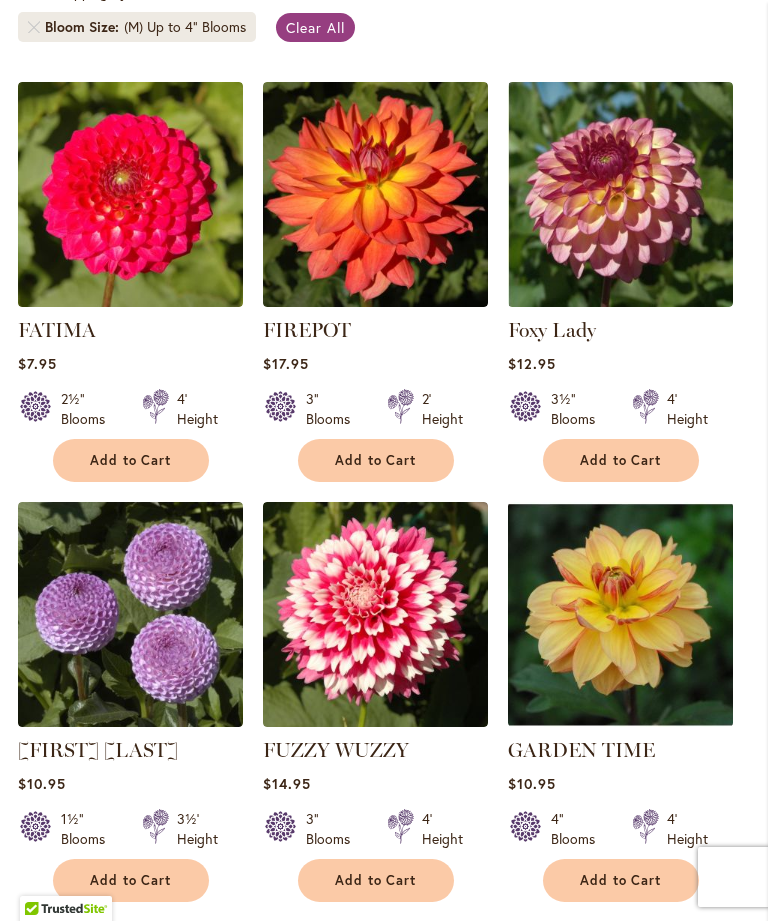 click on "Add to Cart" at bounding box center (621, 460) 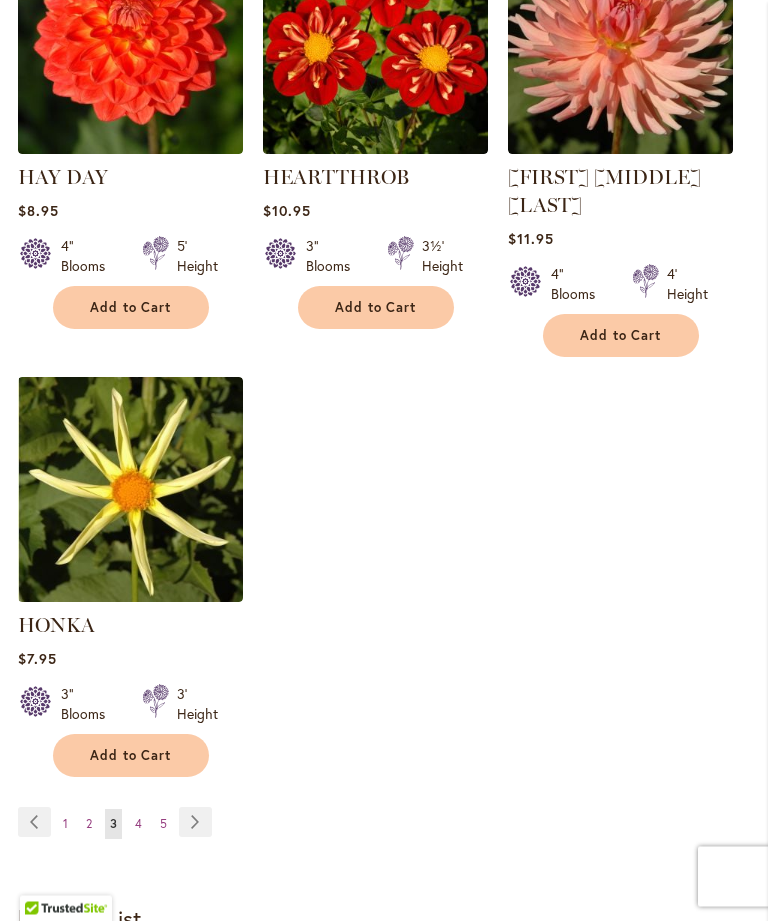 scroll, scrollTop: 2457, scrollLeft: 0, axis: vertical 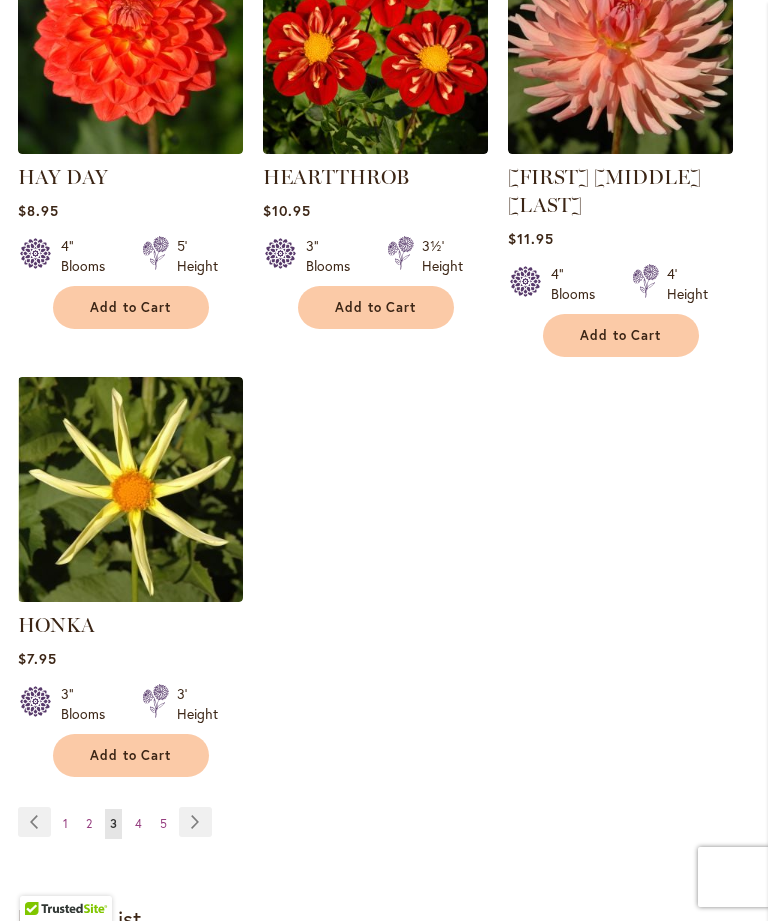 click on "Page
4" at bounding box center [138, 824] 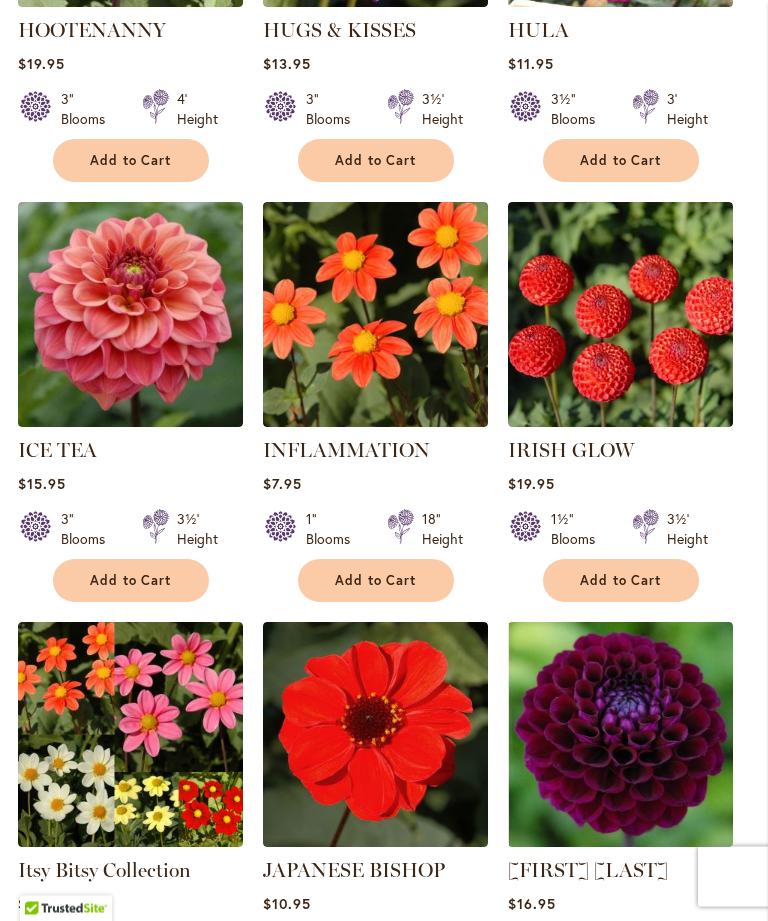 scroll, scrollTop: 882, scrollLeft: 0, axis: vertical 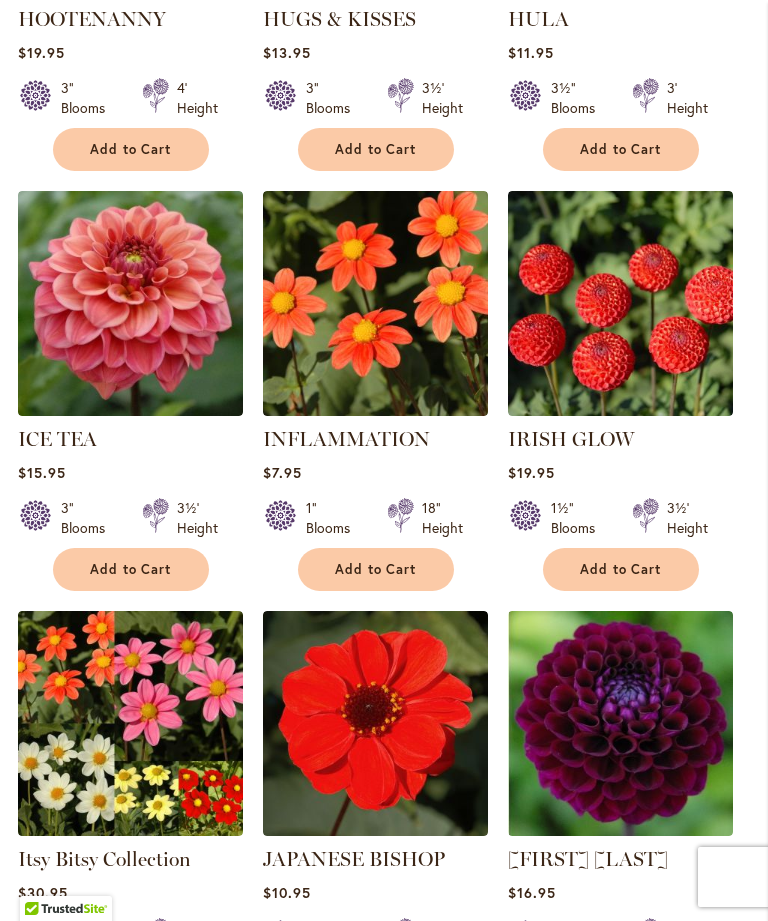 click on "Add to Cart" at bounding box center (131, 569) 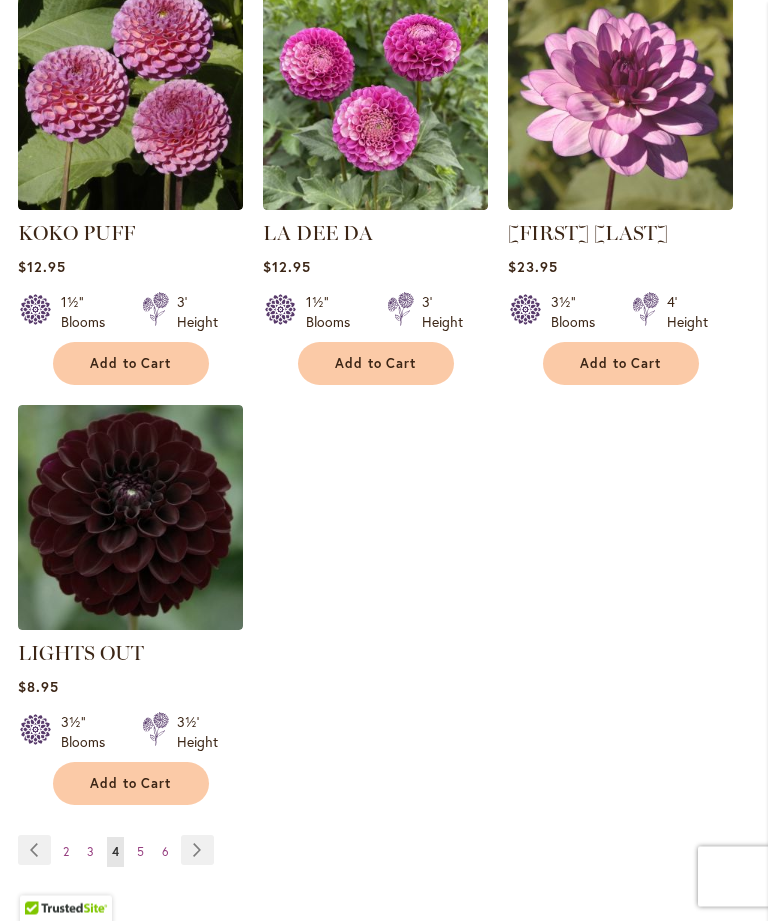 scroll, scrollTop: 2527, scrollLeft: 0, axis: vertical 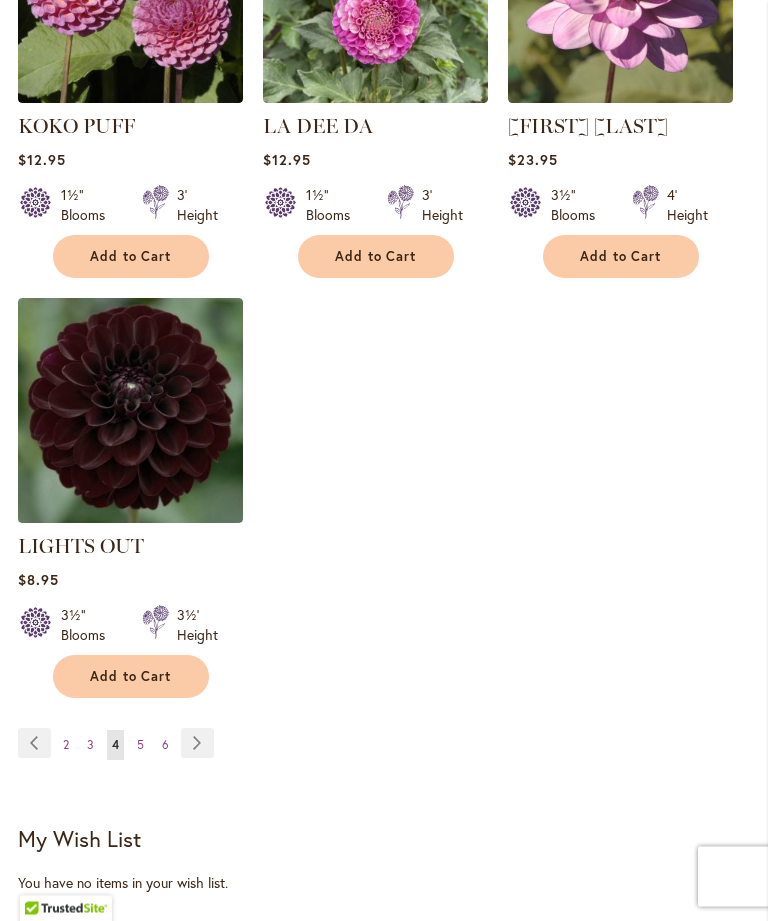 click on "Page
5" at bounding box center (140, 746) 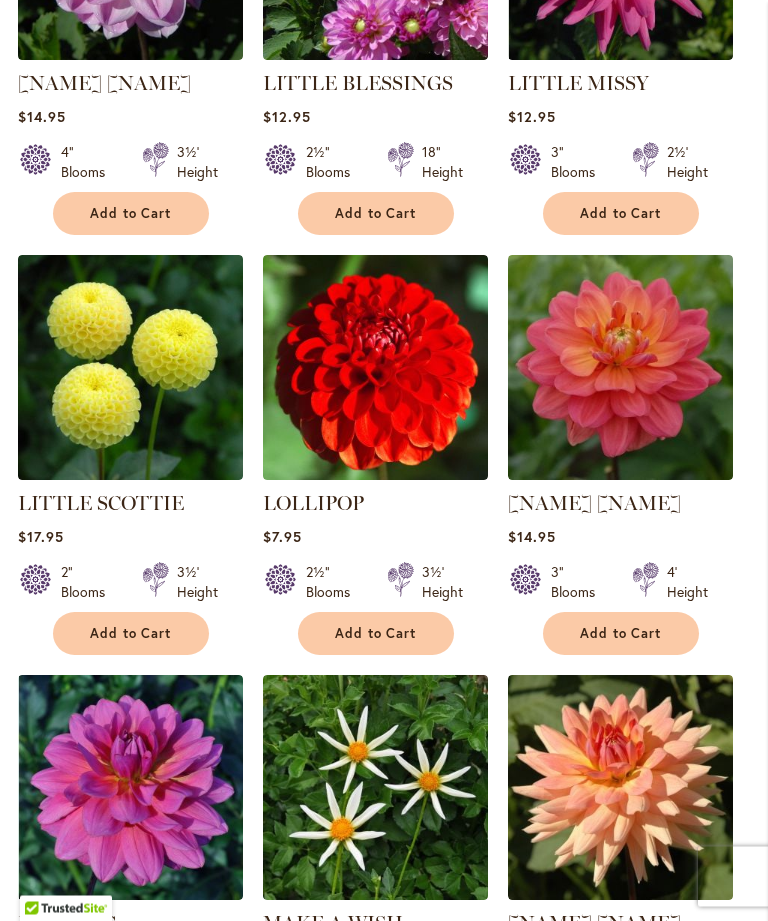 scroll, scrollTop: 818, scrollLeft: 0, axis: vertical 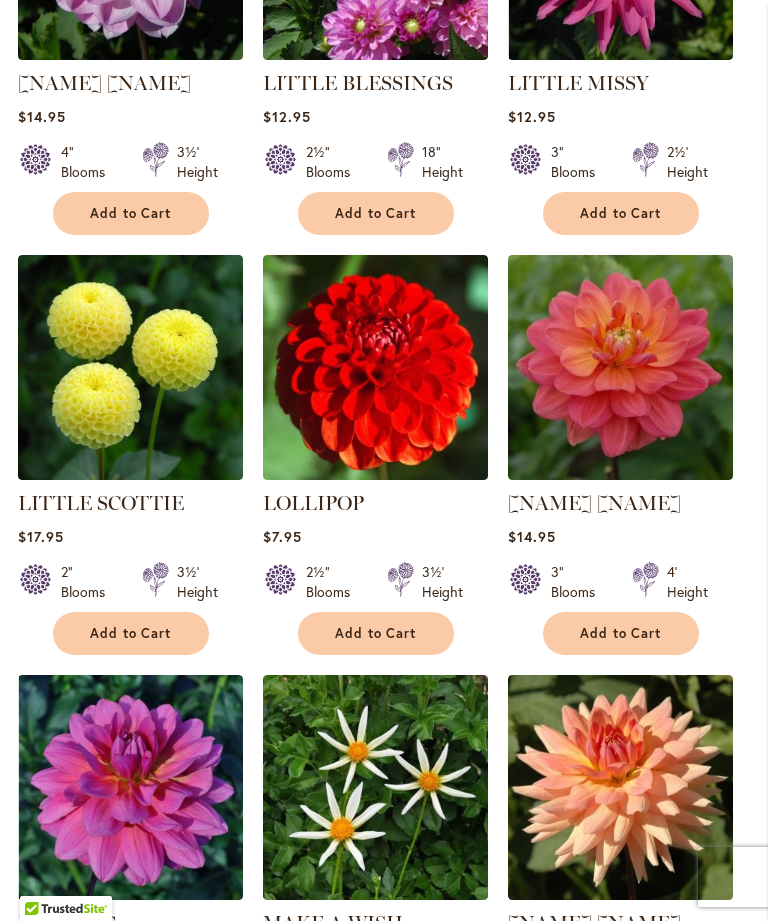 click on "Add to Cart" at bounding box center [621, 633] 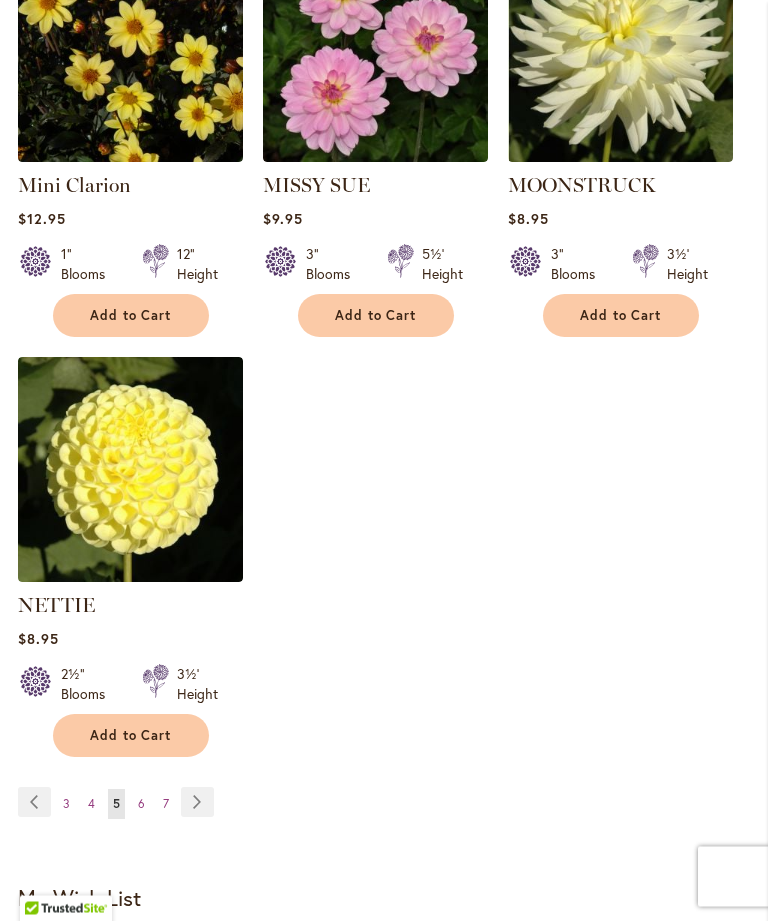 scroll, scrollTop: 2449, scrollLeft: 0, axis: vertical 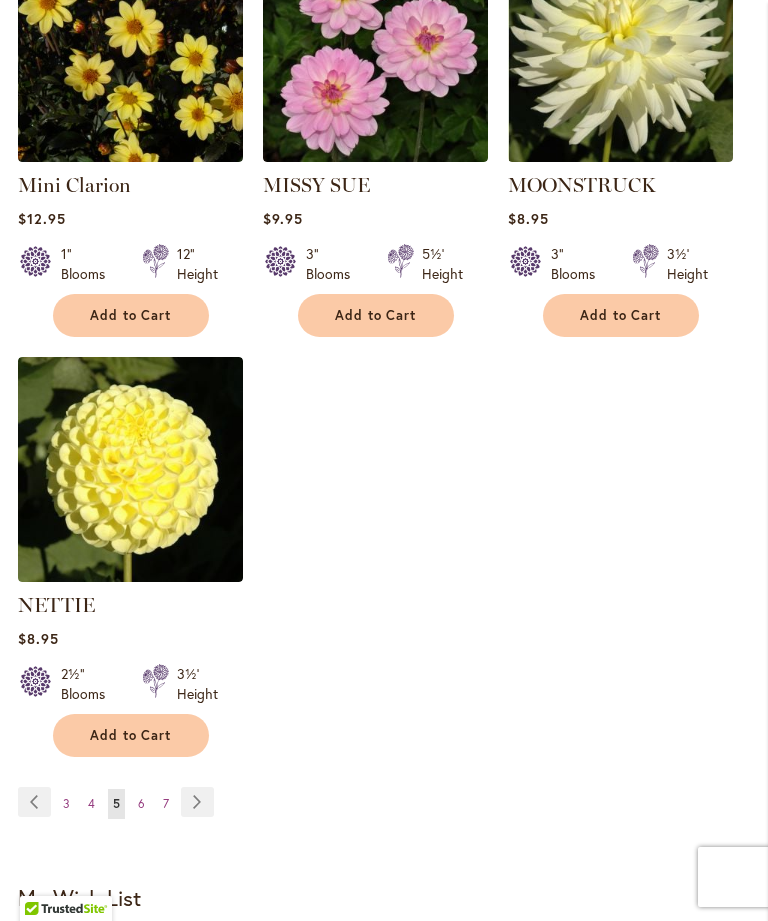 click on "Page
6" at bounding box center (141, 804) 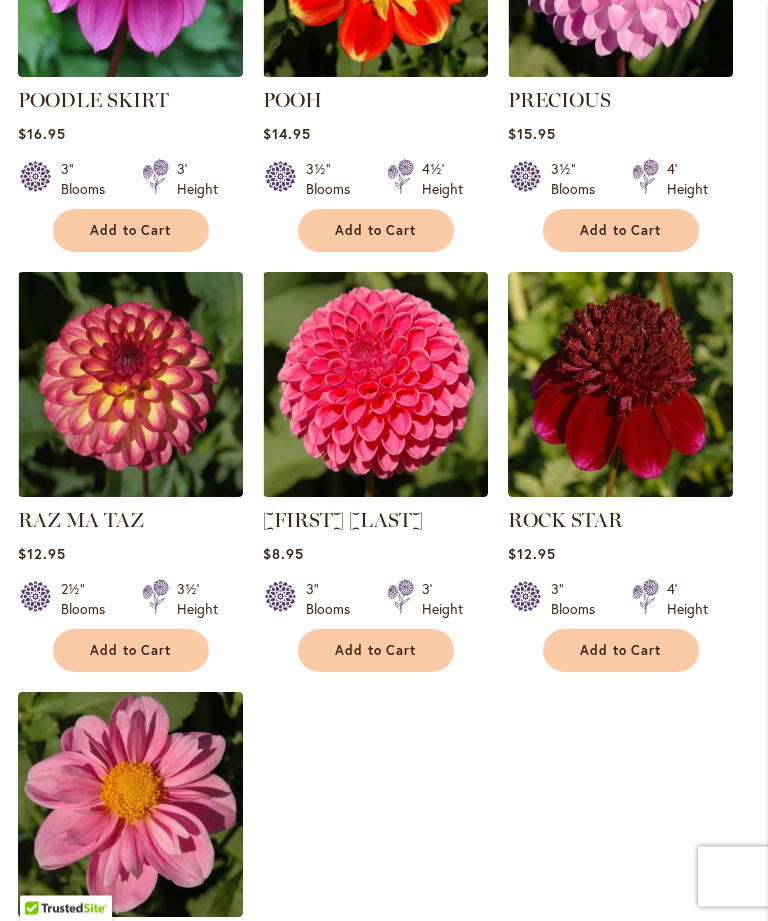 scroll, scrollTop: 2061, scrollLeft: 0, axis: vertical 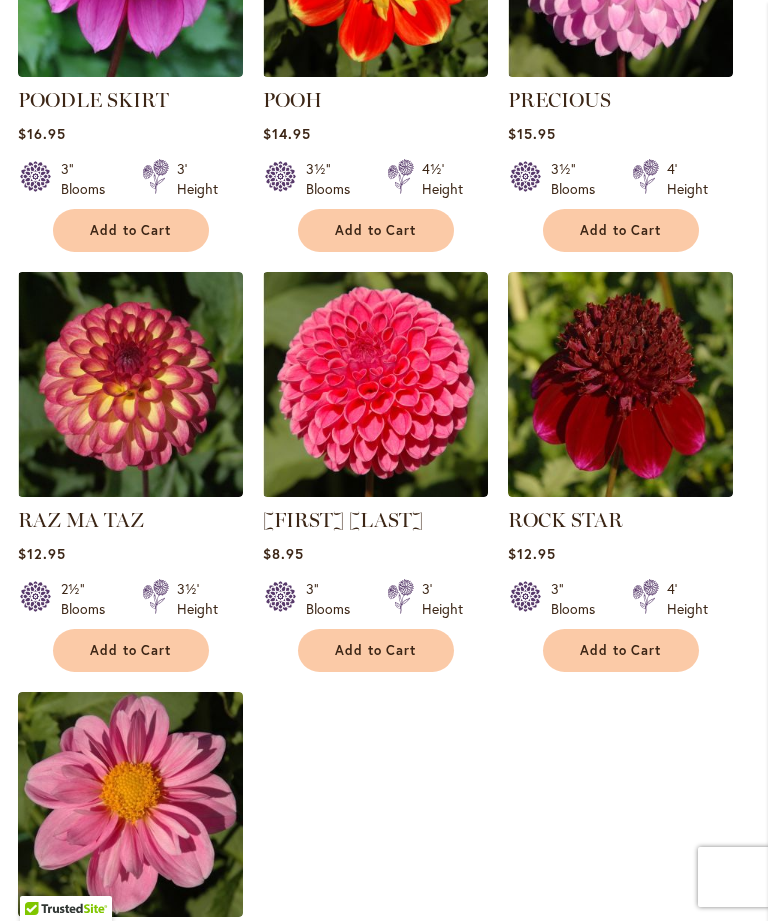click on "Add to Cart" at bounding box center (131, 650) 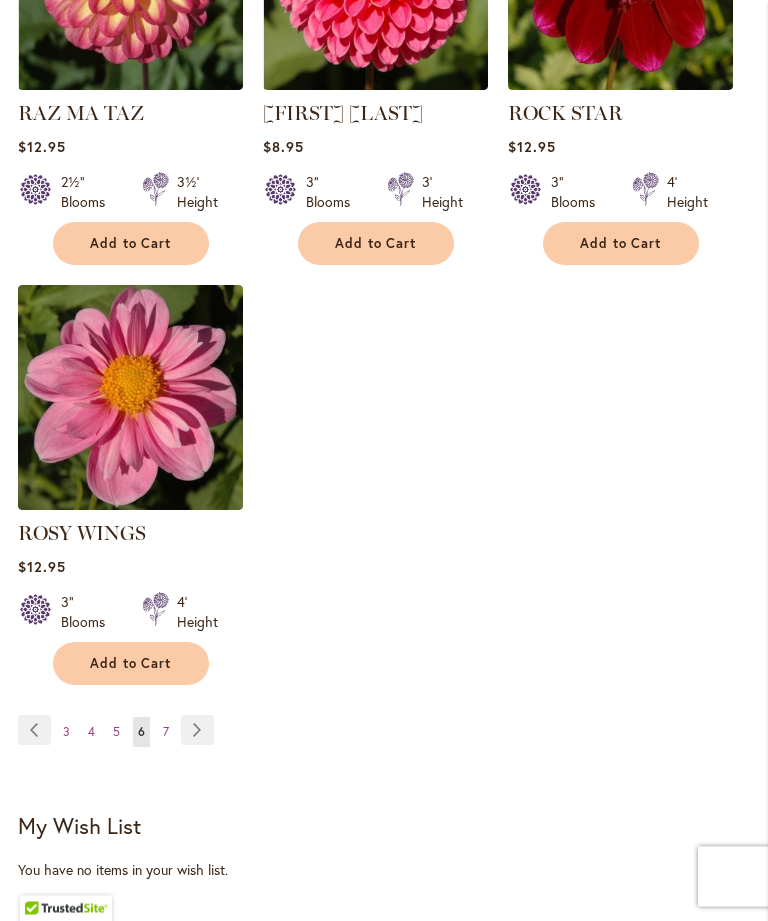 scroll, scrollTop: 2521, scrollLeft: 0, axis: vertical 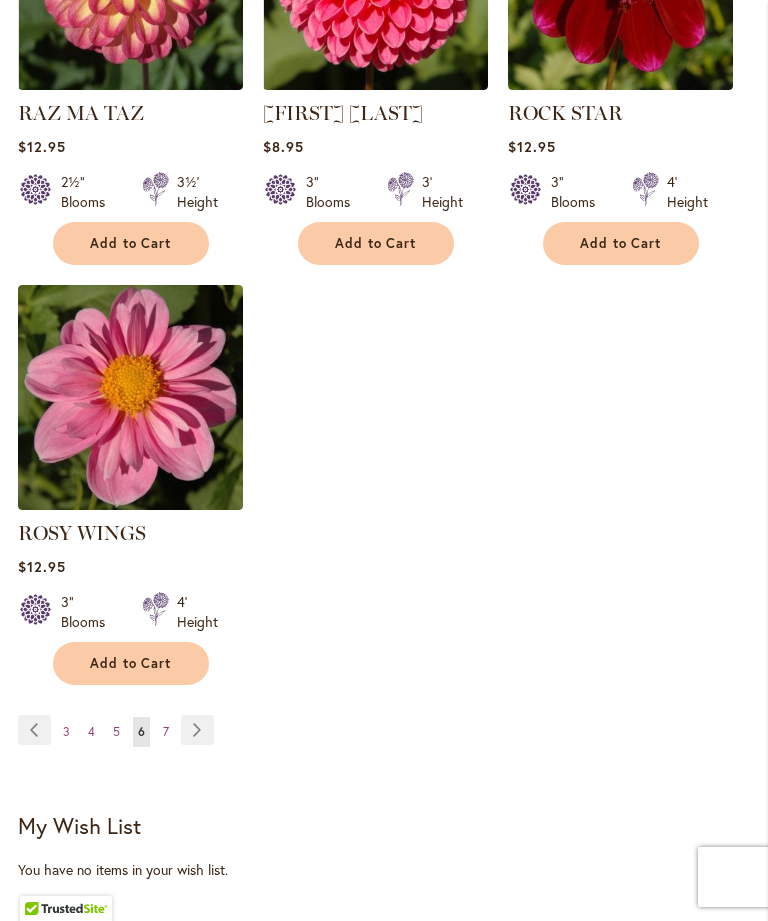 click on "7" at bounding box center [166, 731] 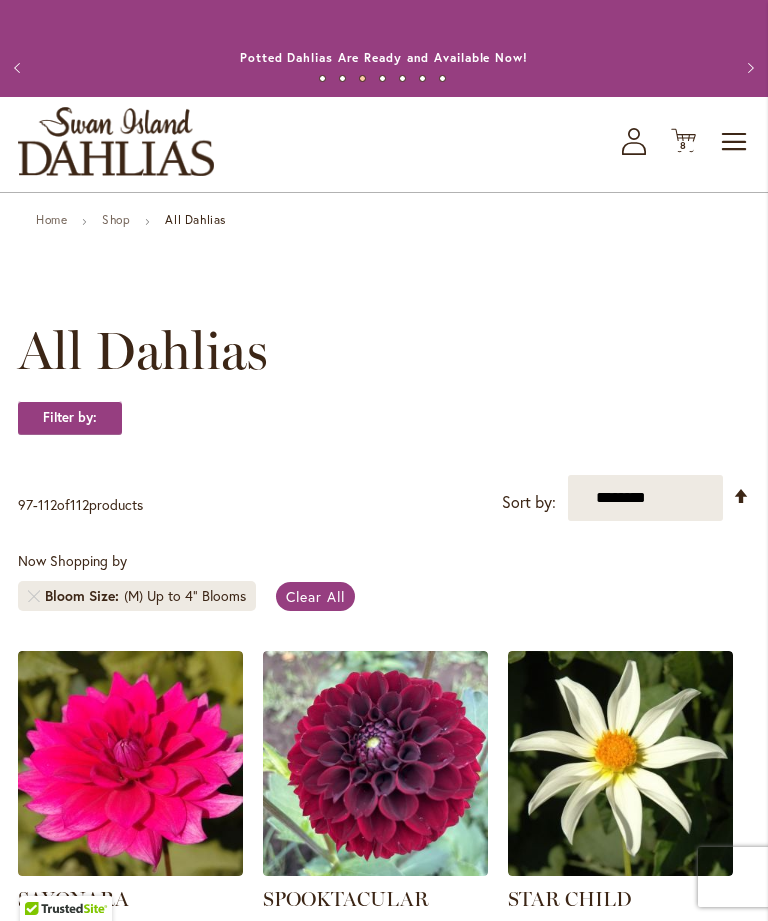 scroll, scrollTop: 0, scrollLeft: 0, axis: both 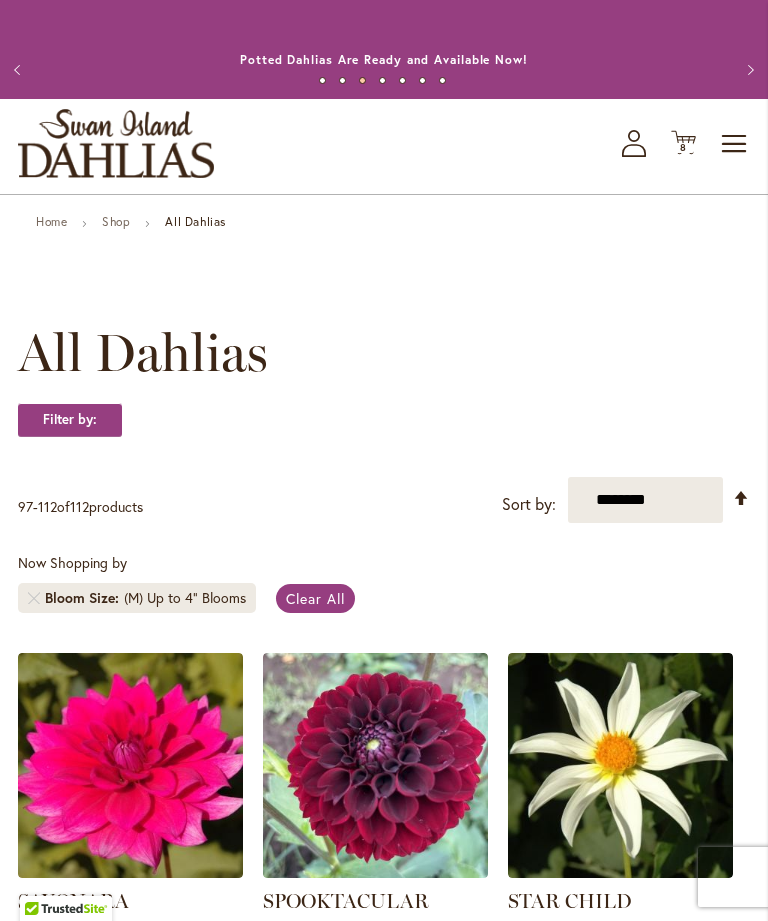 click 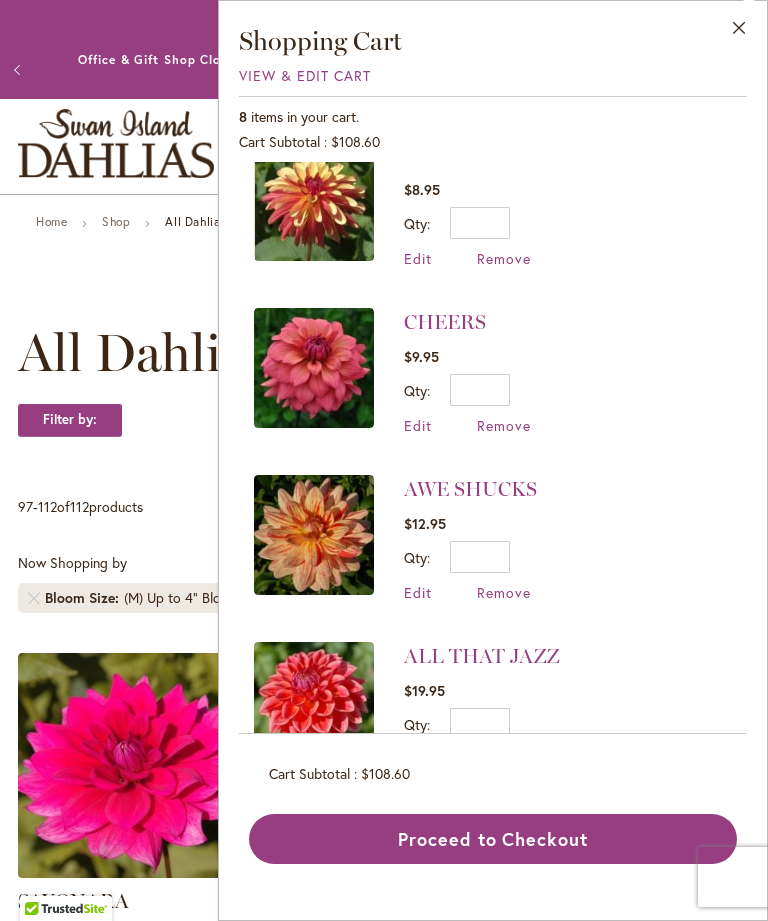 scroll, scrollTop: 703, scrollLeft: 0, axis: vertical 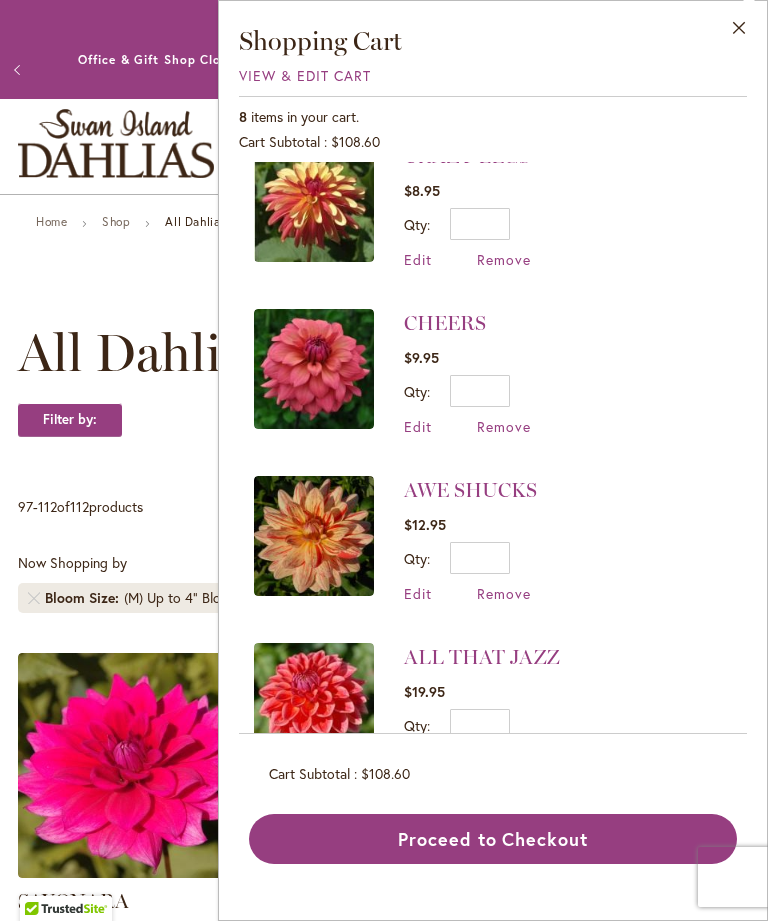 click on "Remove" at bounding box center [504, 760] 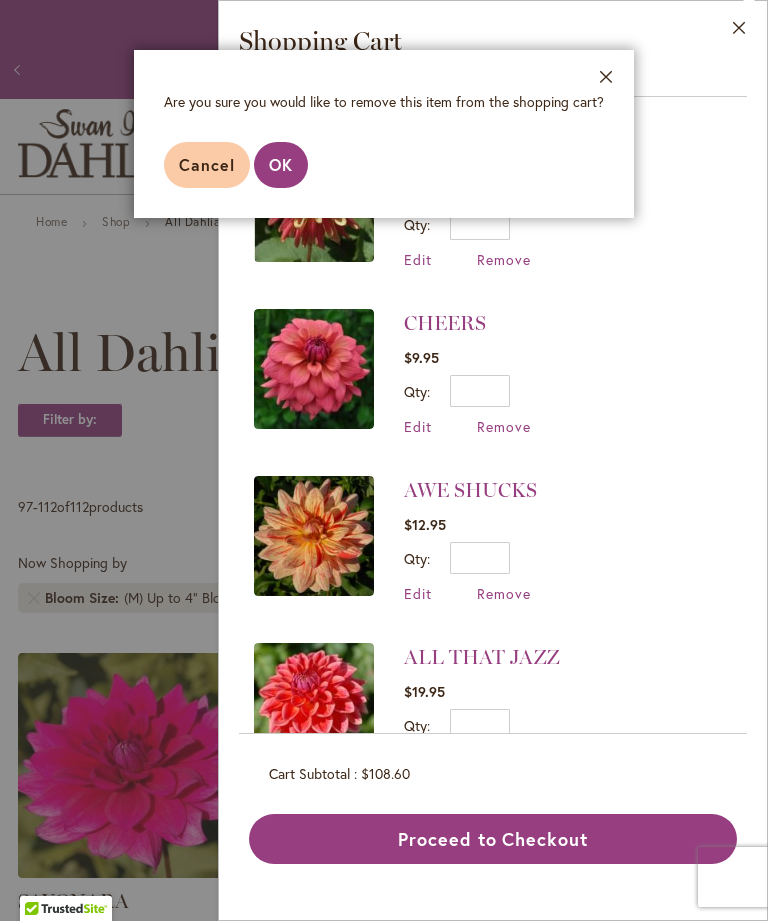 click on "OK" at bounding box center (281, 164) 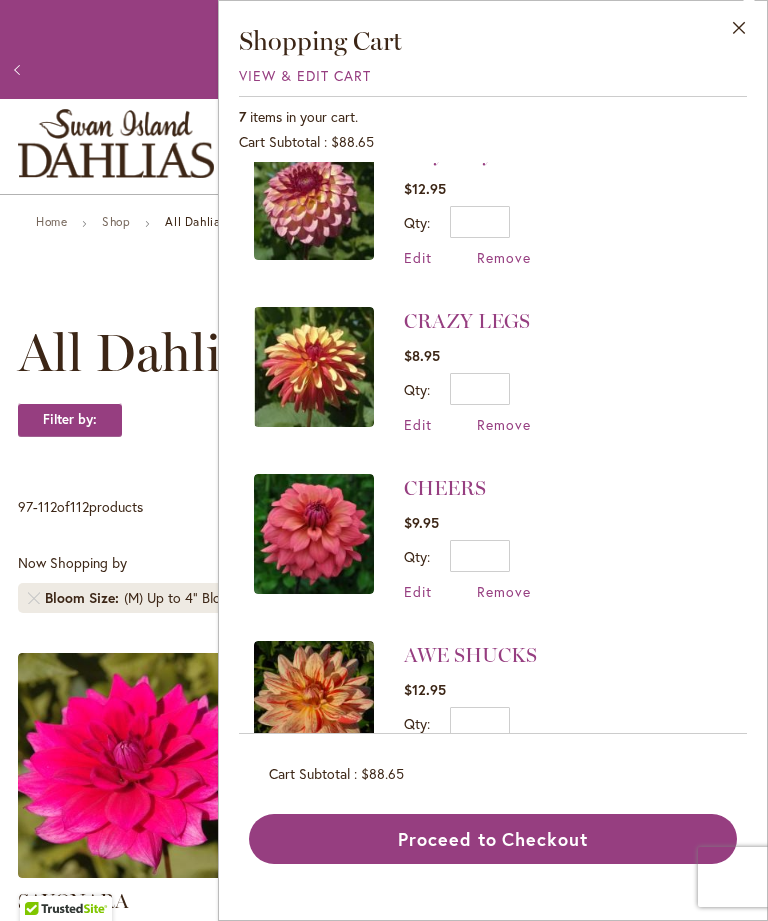 scroll, scrollTop: 537, scrollLeft: 0, axis: vertical 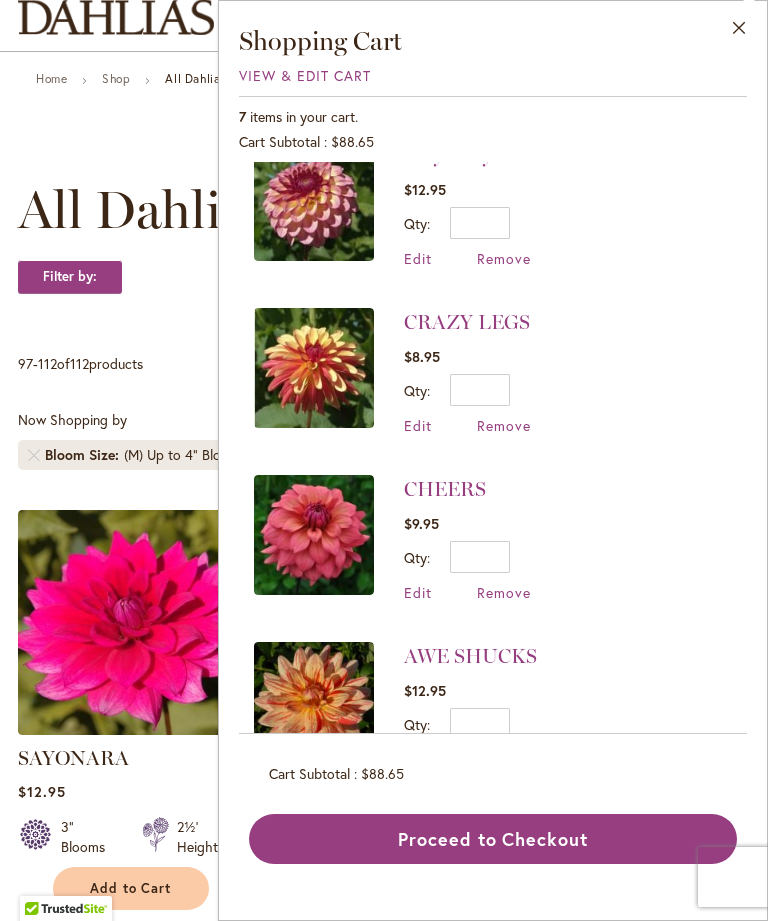 click on "Proceed to Checkout" at bounding box center (493, 839) 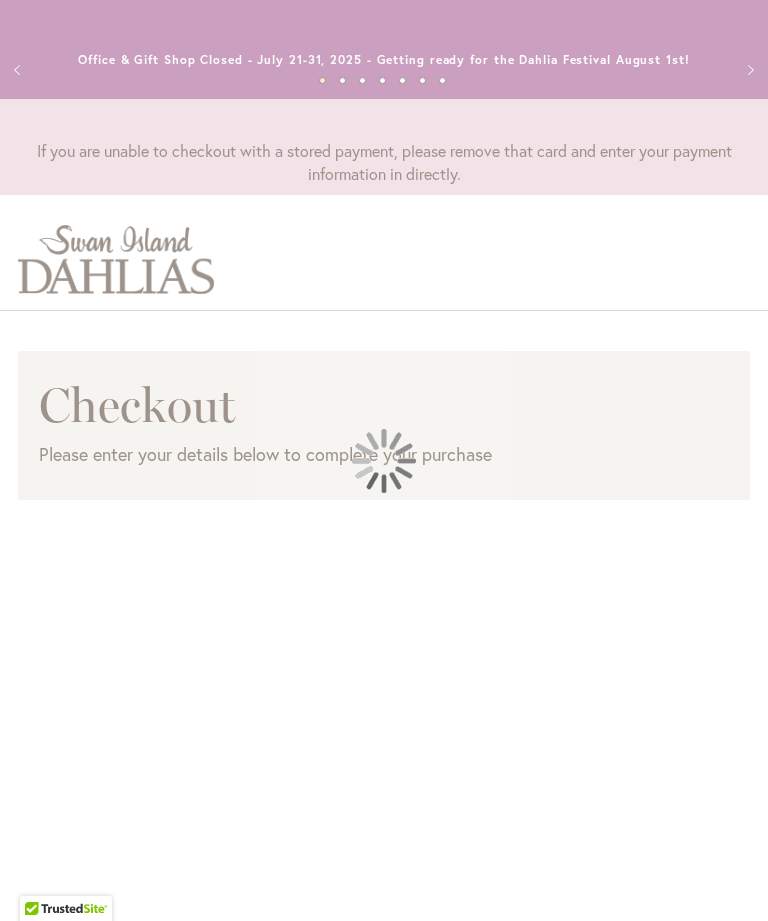 scroll, scrollTop: 0, scrollLeft: 0, axis: both 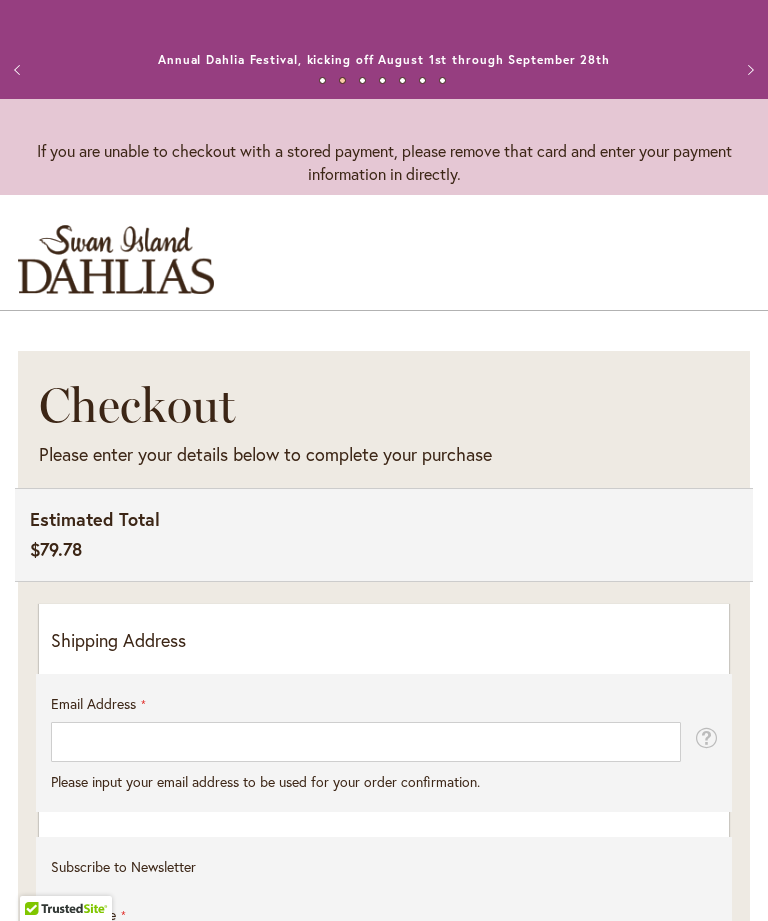 select on "**" 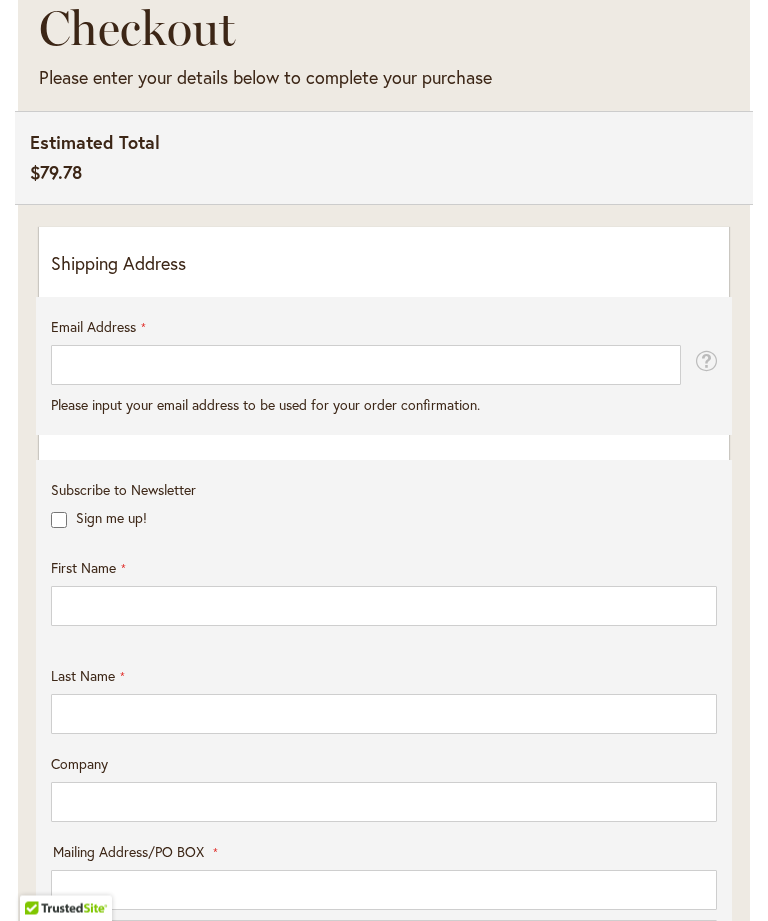 scroll, scrollTop: 377, scrollLeft: 0, axis: vertical 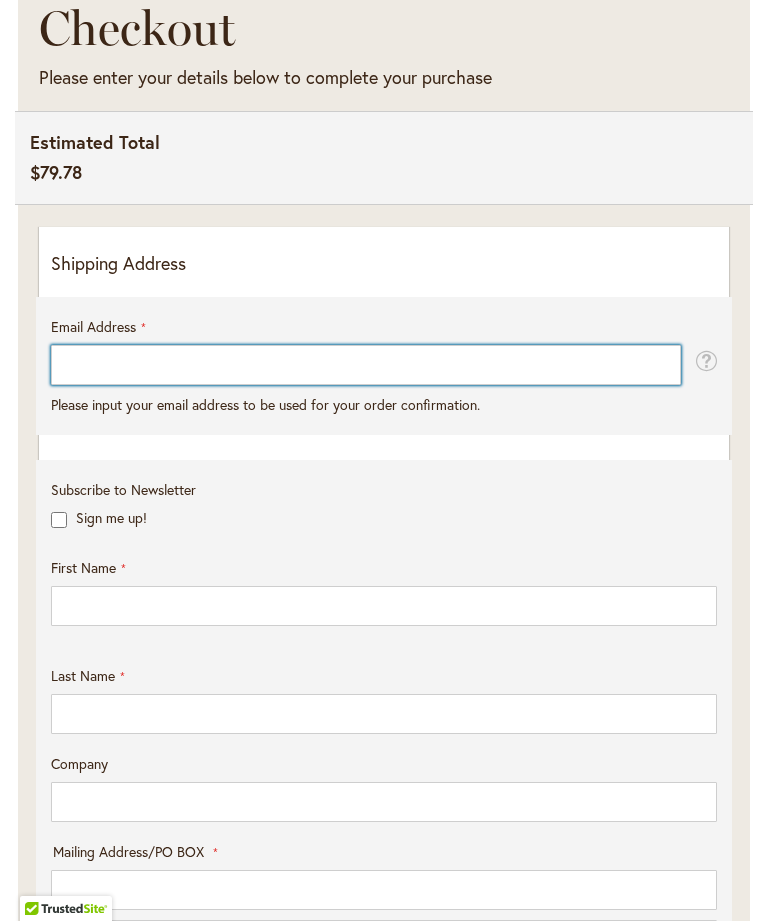 click on "Email Address" at bounding box center (366, 365) 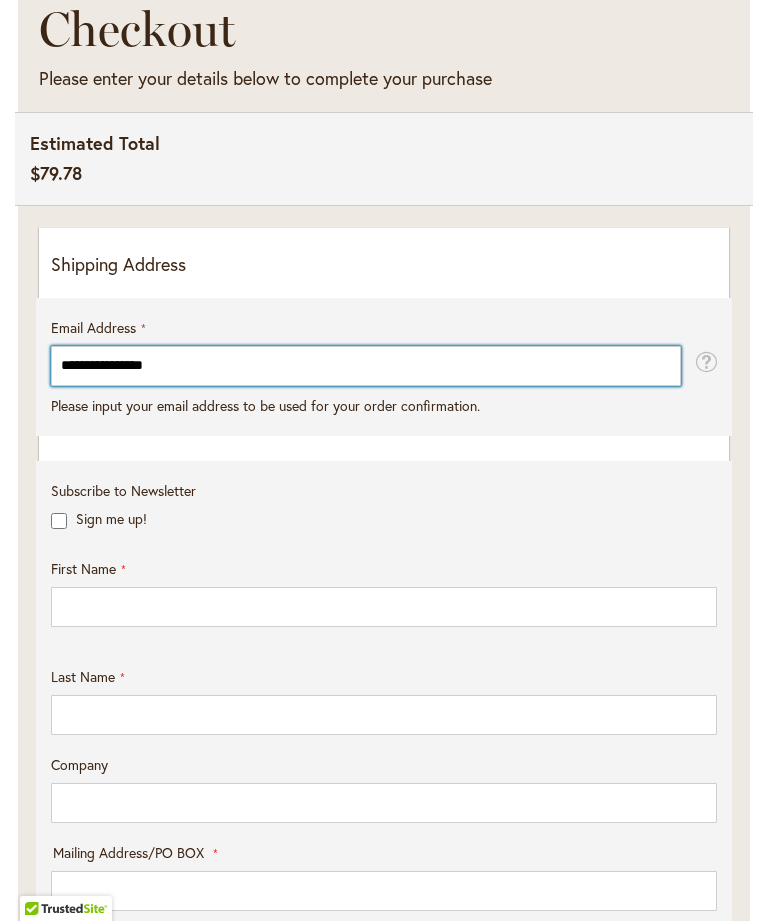 type on "**********" 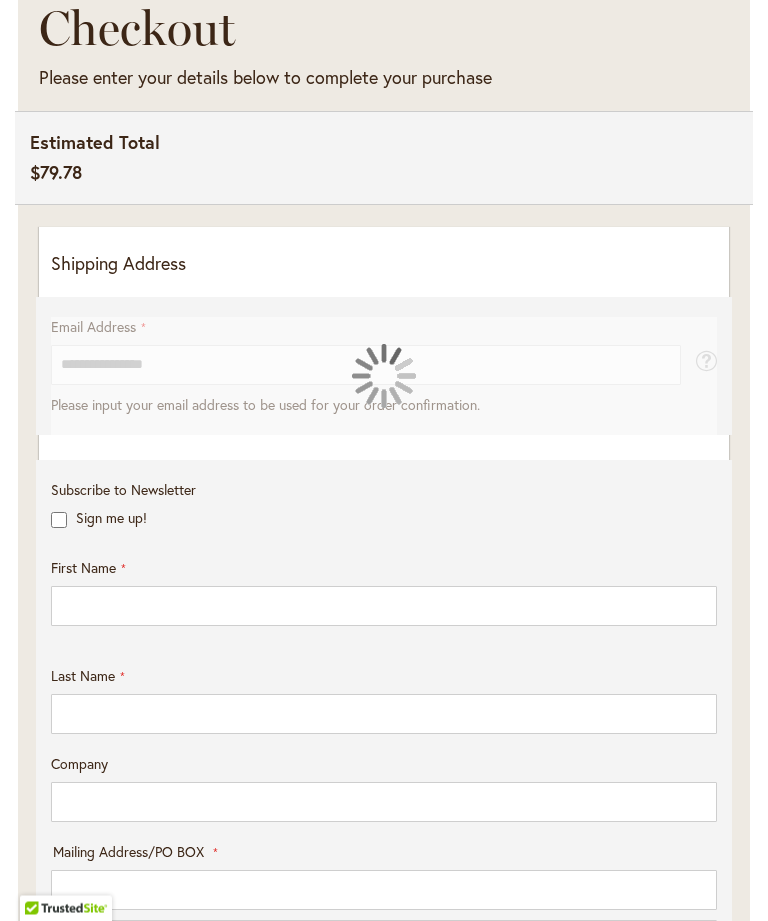 scroll, scrollTop: 377, scrollLeft: 0, axis: vertical 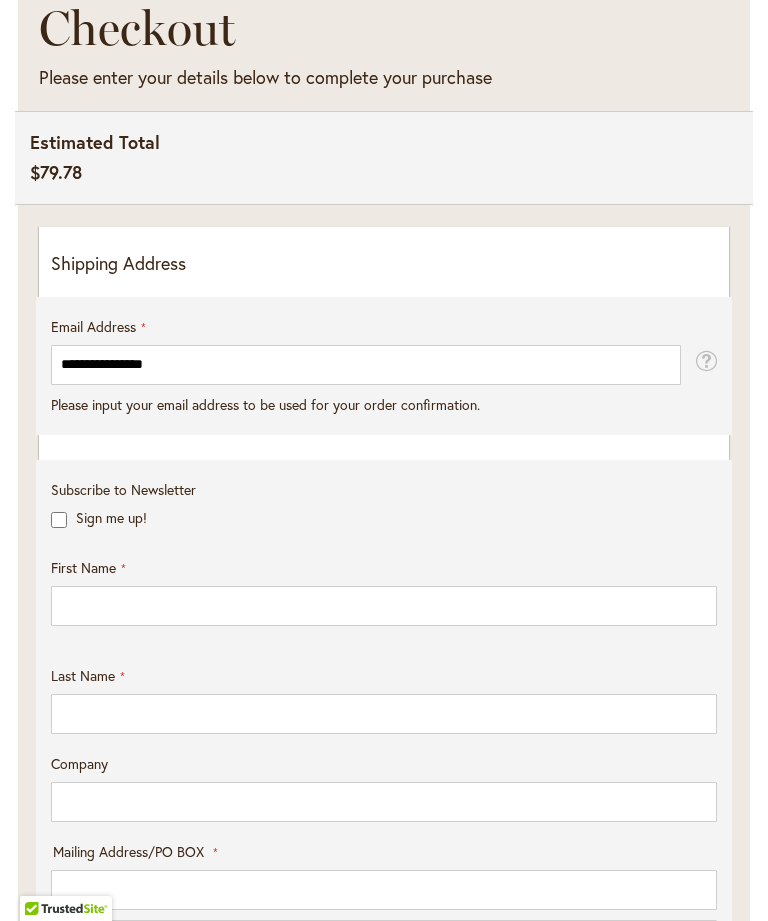 click on "**********" at bounding box center [384, 850] 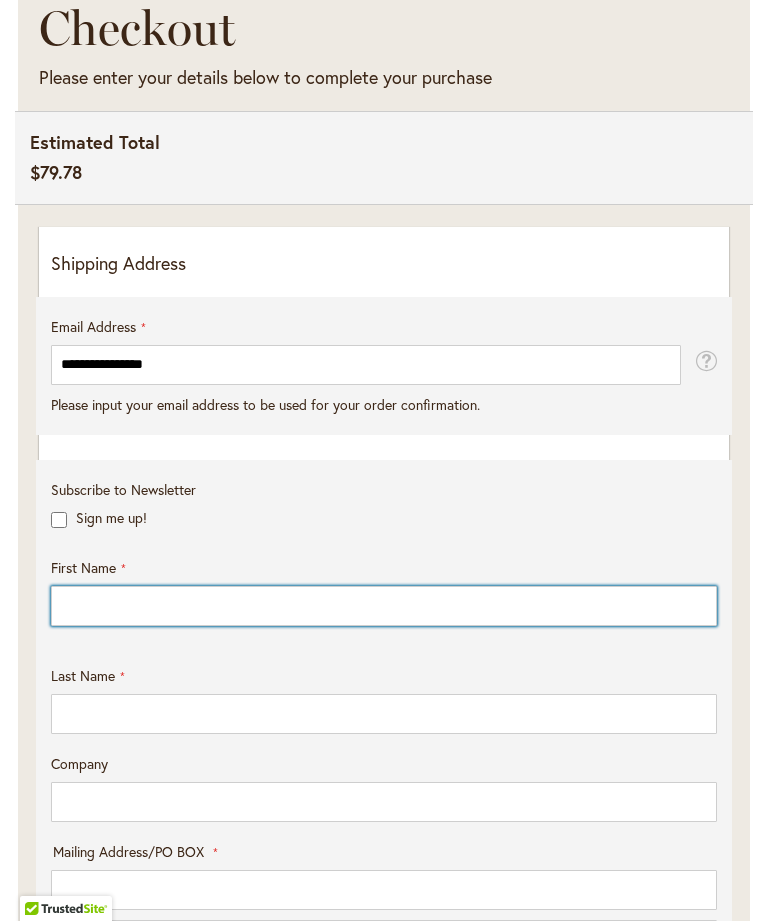 click on "First Name" at bounding box center [384, 606] 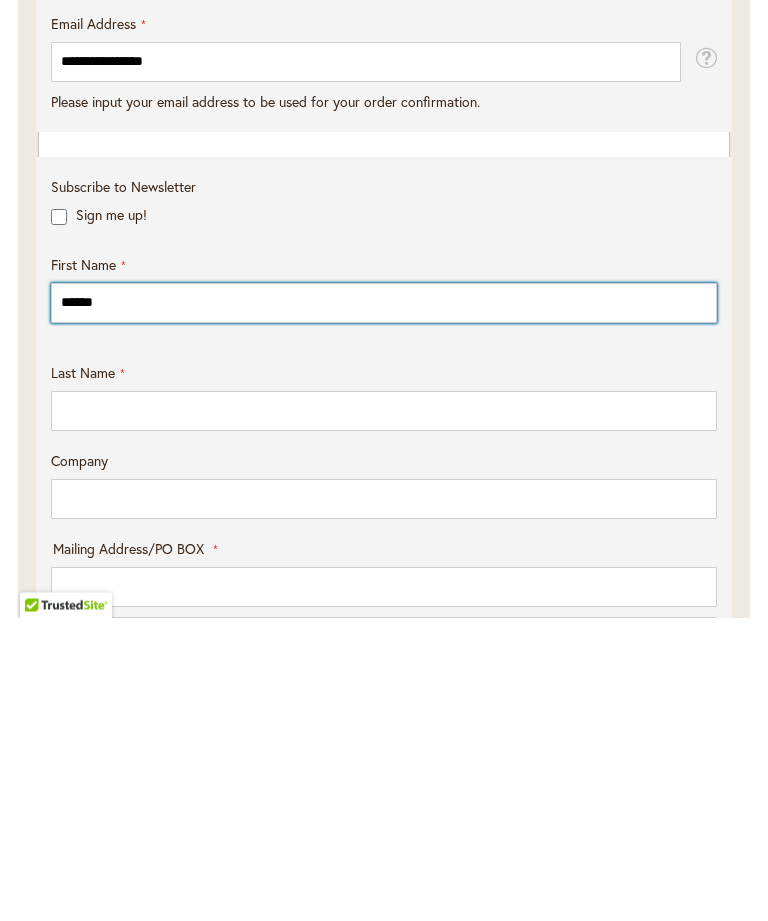 type on "******" 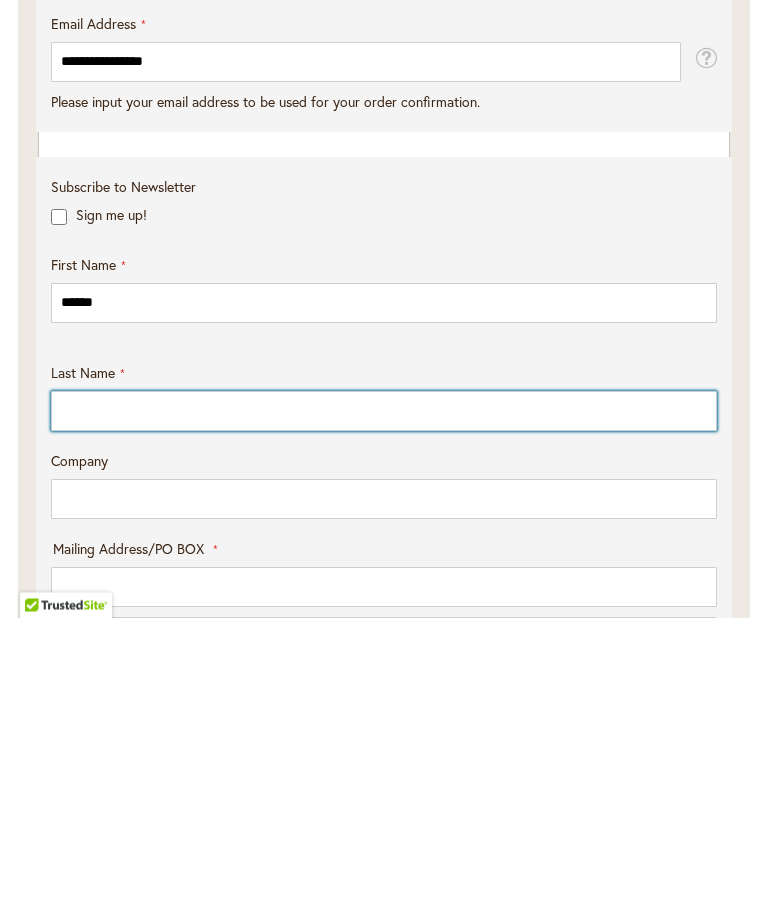 click on "Last Name" at bounding box center [384, 715] 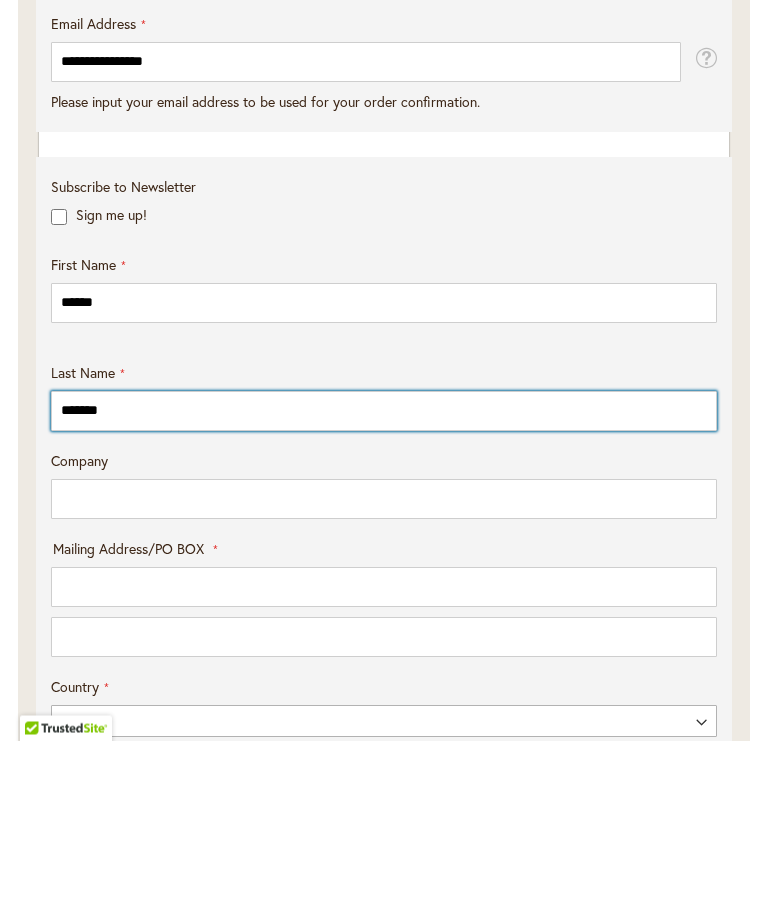 scroll, scrollTop: 500, scrollLeft: 0, axis: vertical 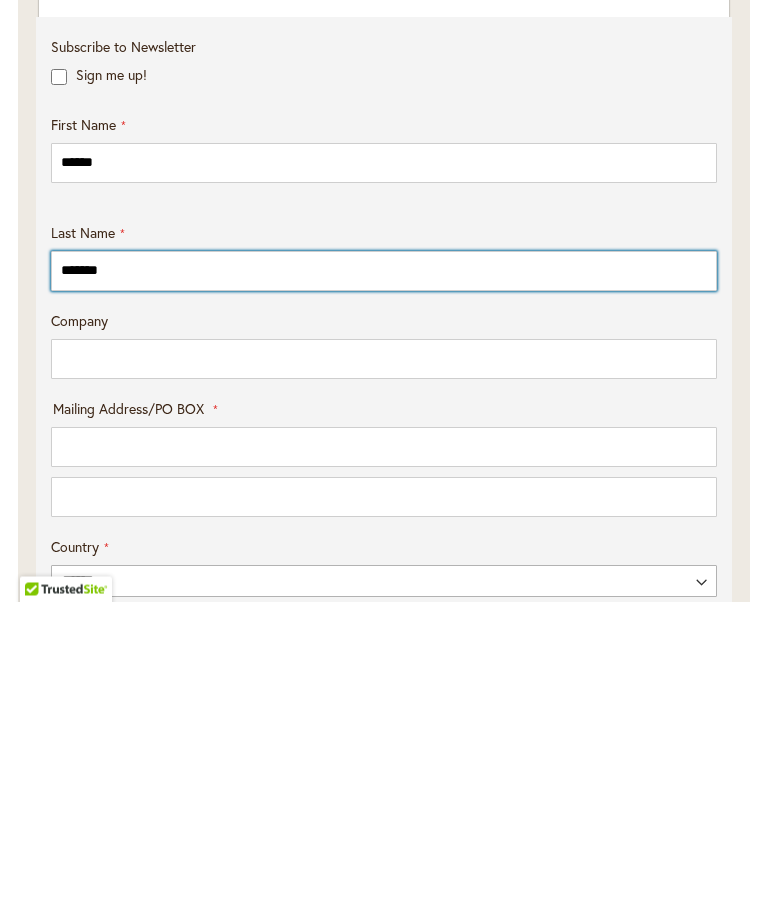 type on "*******" 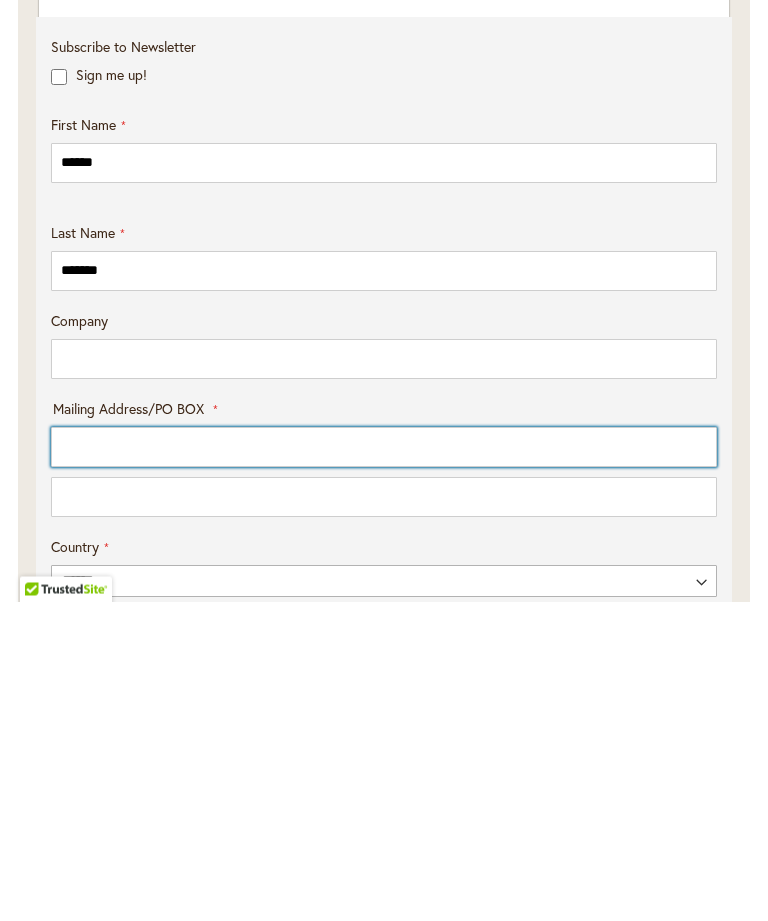 click on "Mailing Address/PO BOX: Line 1" at bounding box center [384, 767] 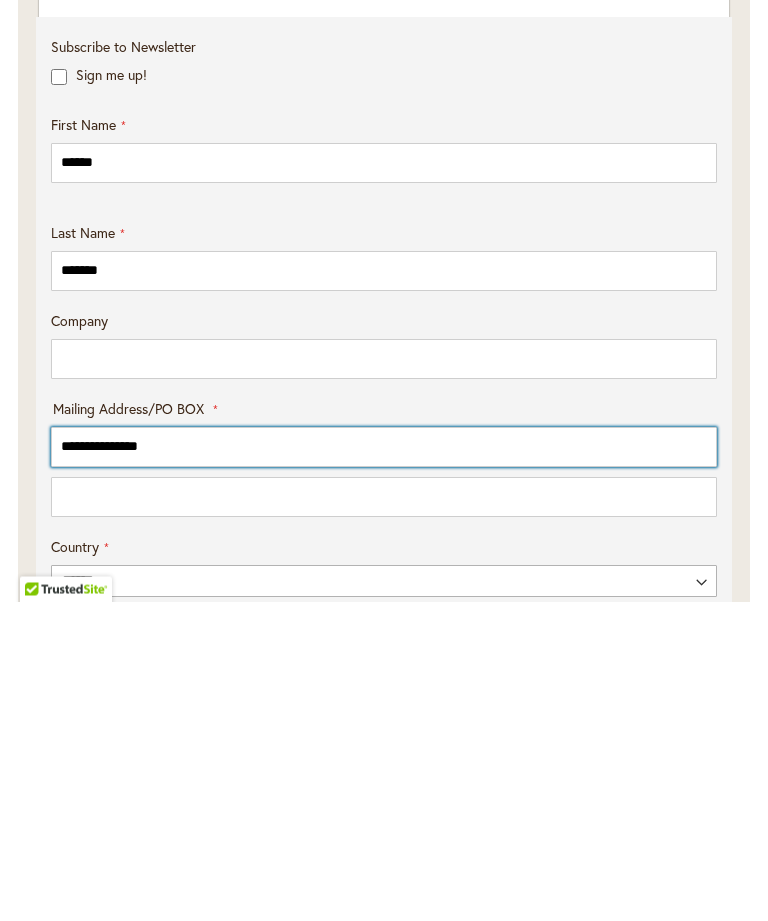 scroll, scrollTop: 731, scrollLeft: 0, axis: vertical 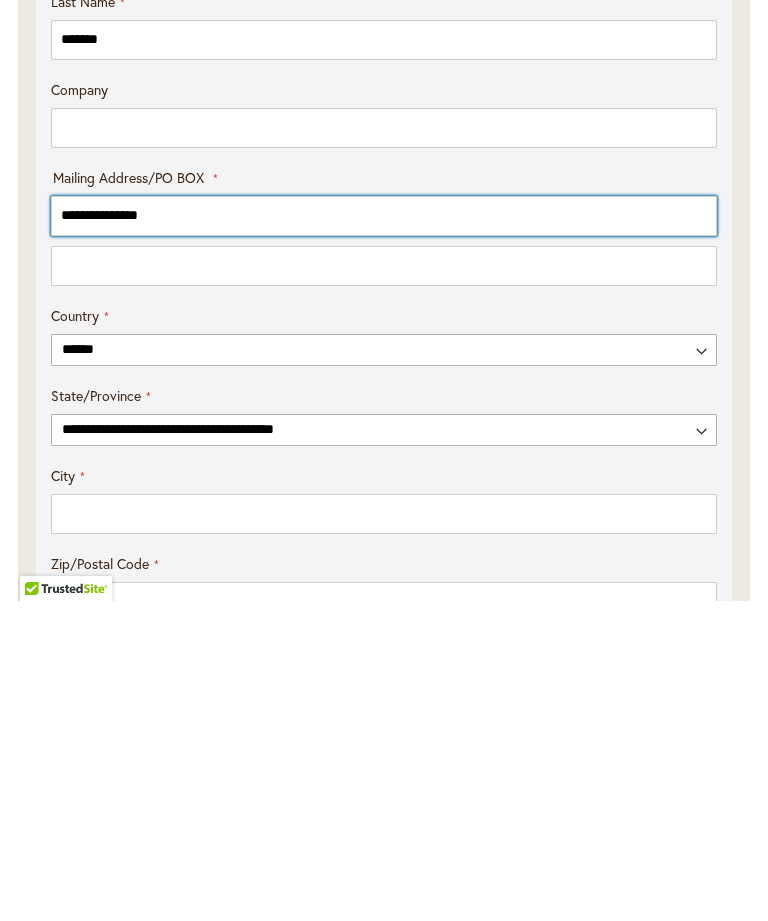type on "**********" 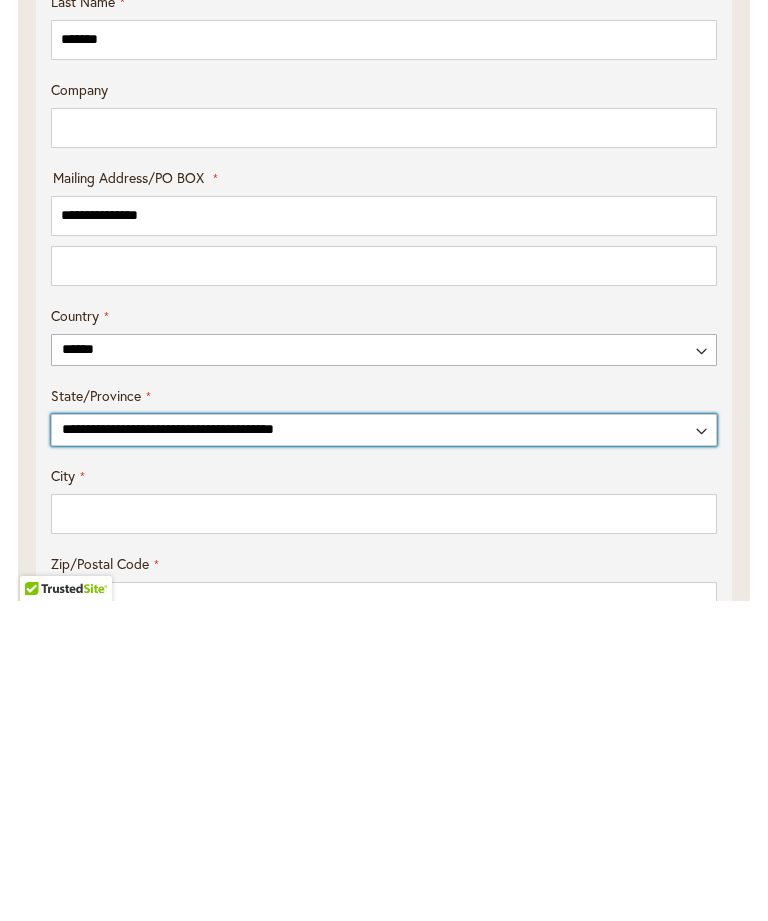 click on "**********" at bounding box center (384, 750) 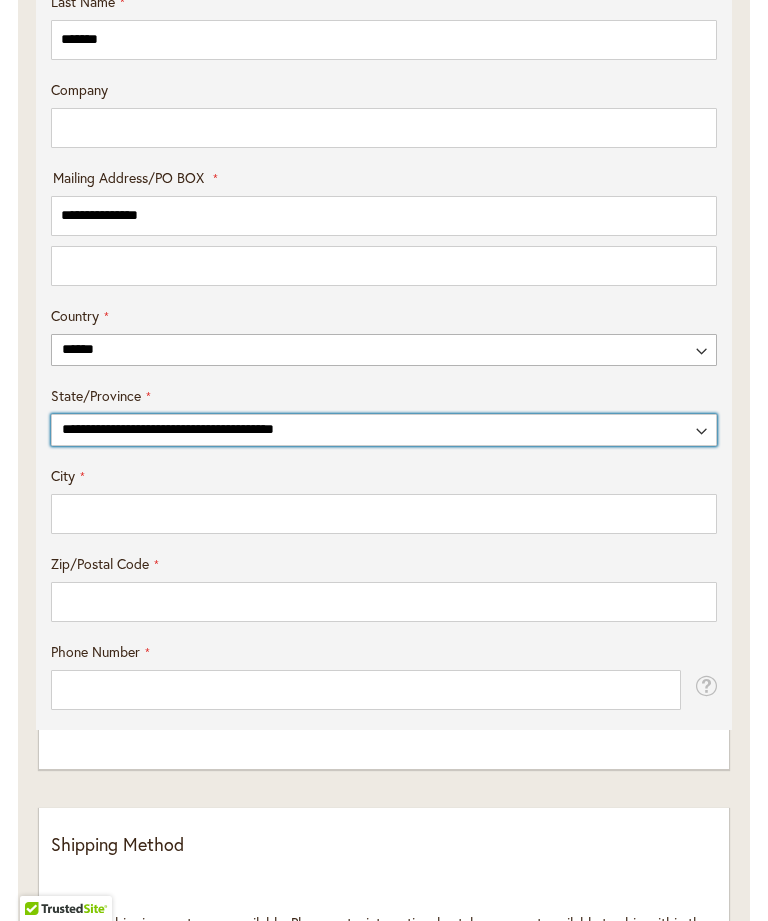 select on "**" 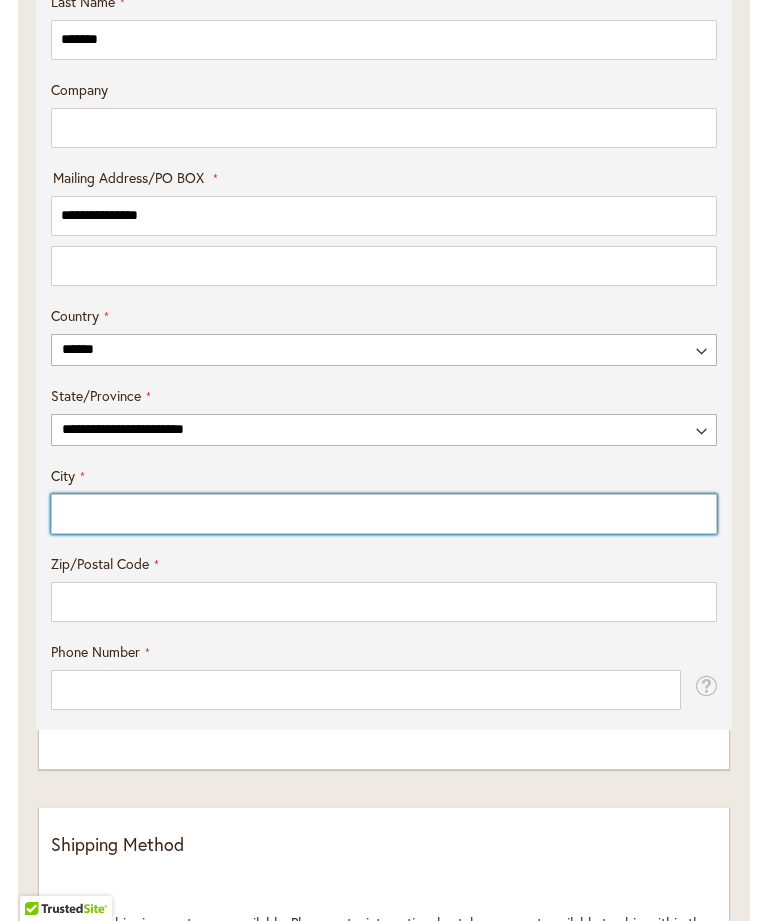 click on "City" at bounding box center (384, 514) 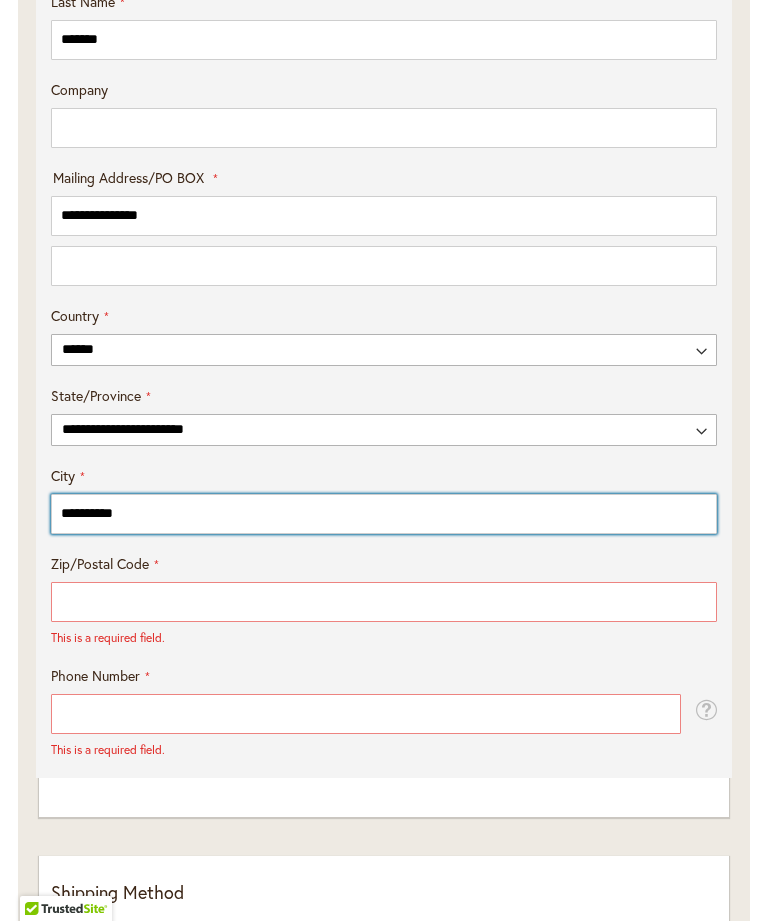 type on "**********" 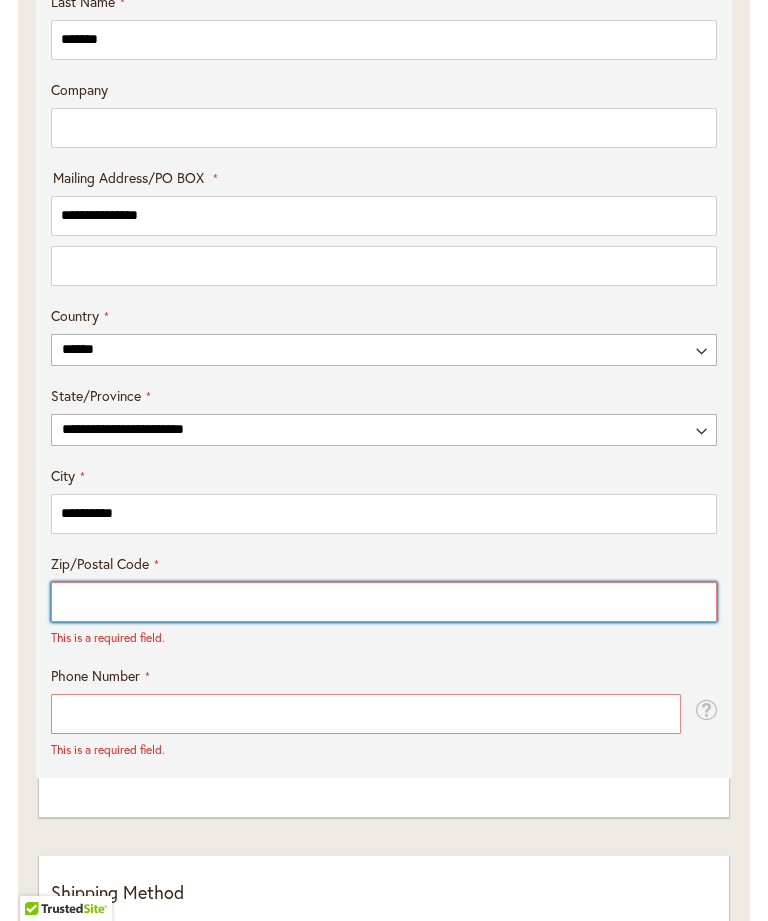 click on "Zip/Postal Code" at bounding box center [384, 602] 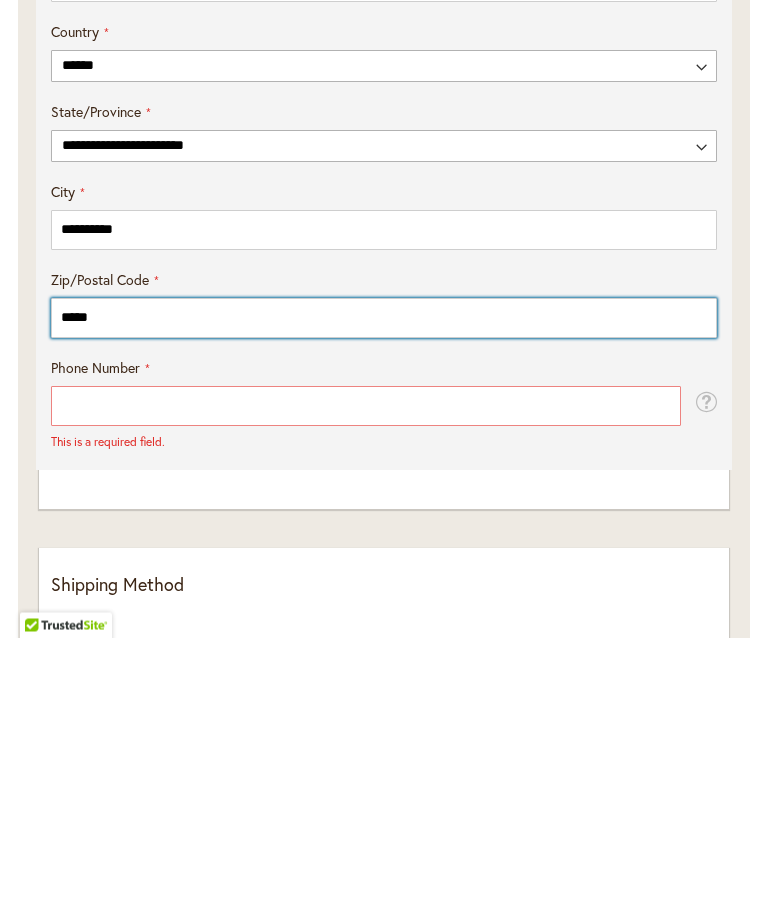 type on "*****" 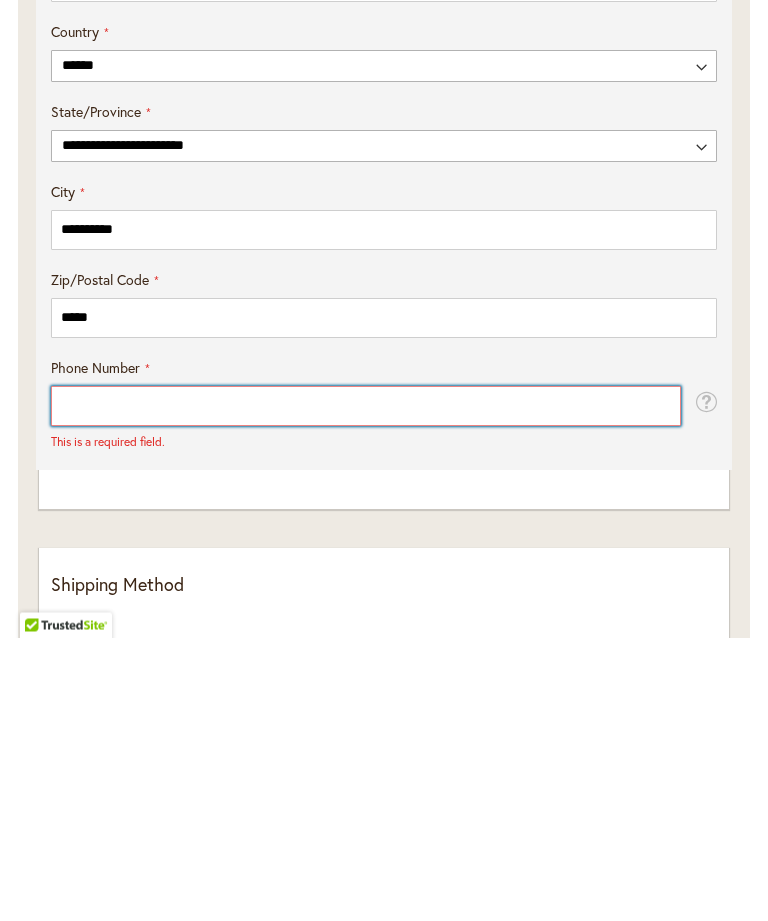 click on "Phone Number" at bounding box center [366, 690] 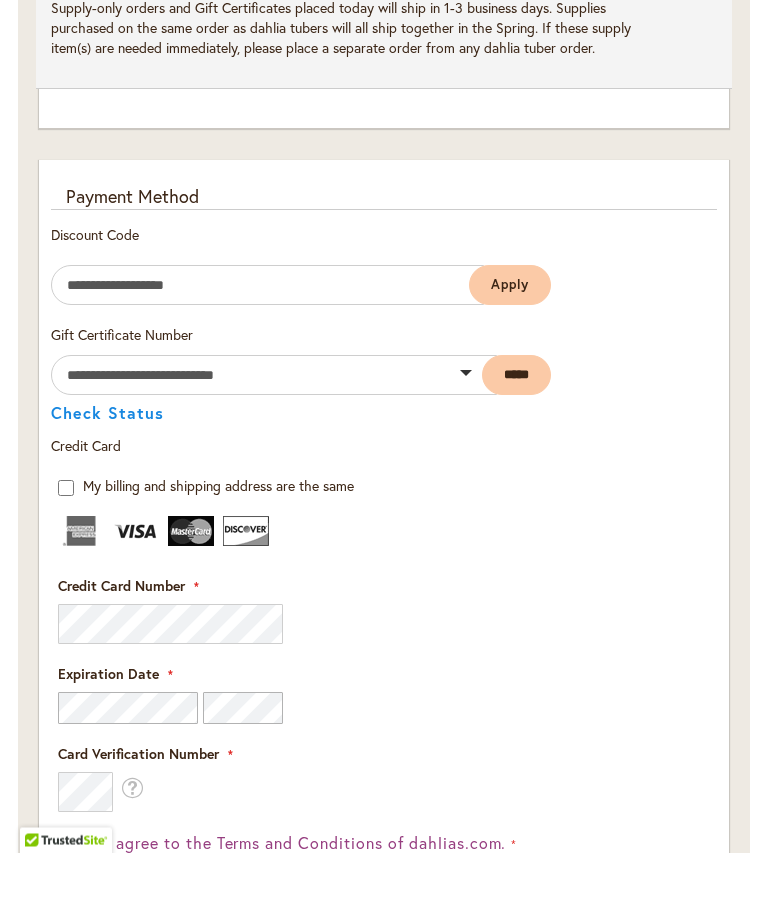 scroll, scrollTop: 2194, scrollLeft: 0, axis: vertical 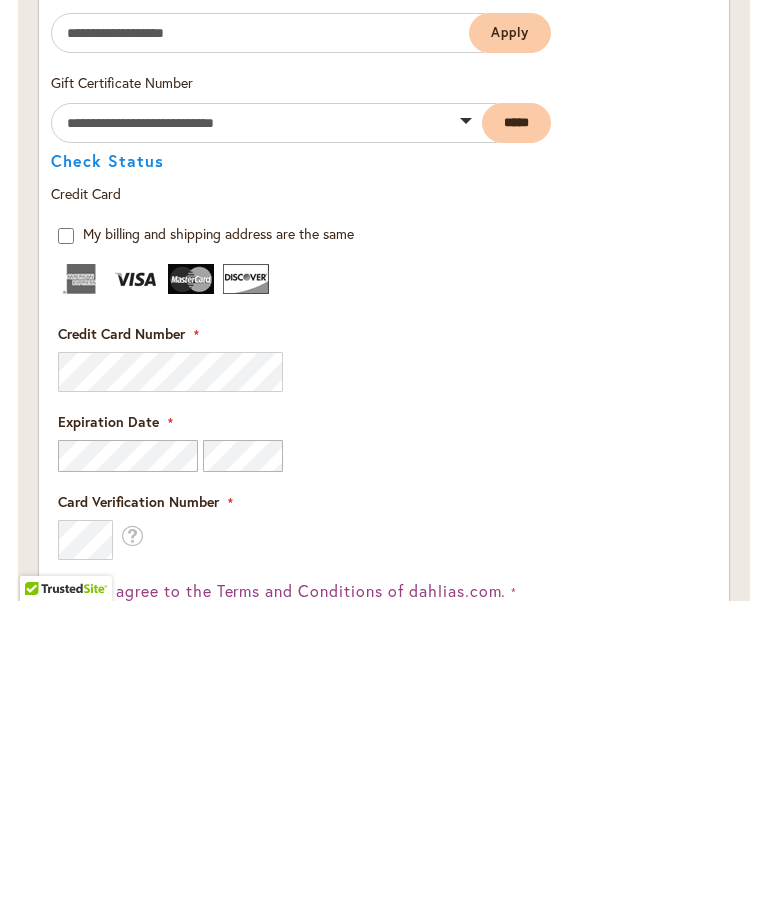 type on "**********" 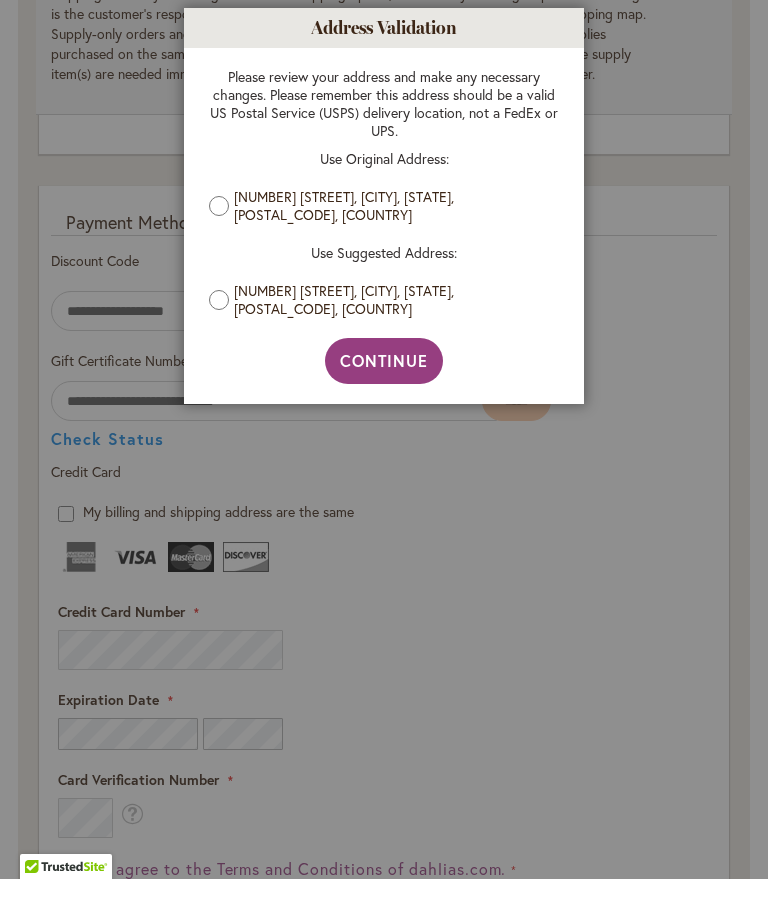 click on "642 STEWART ST, FORT BRAGG, California, 95437-3228, United States" at bounding box center [391, 342] 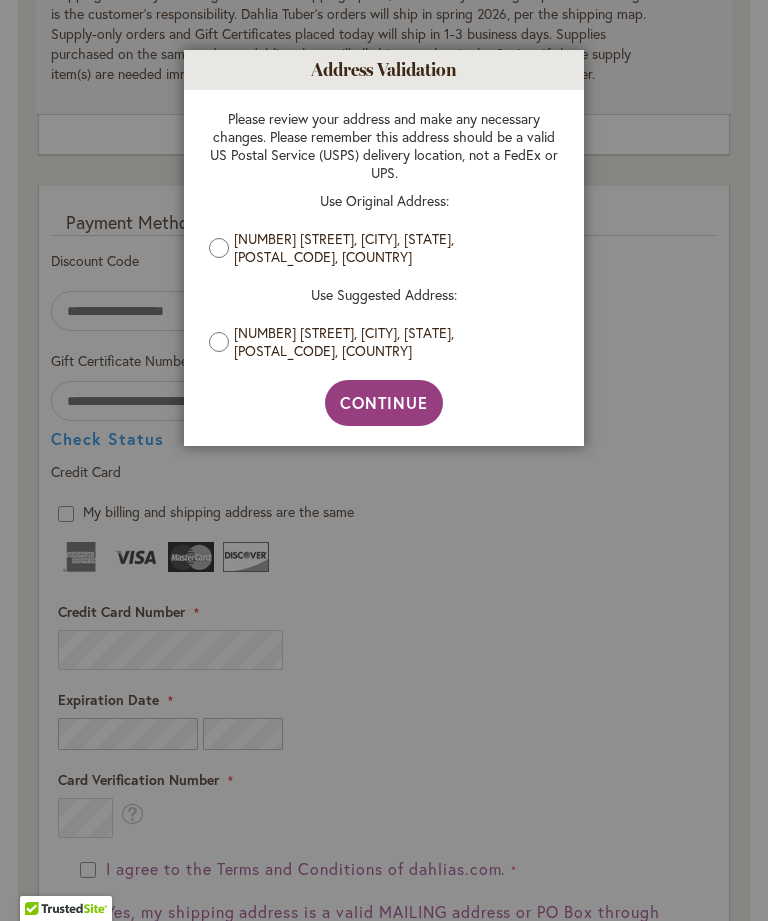 click on "Continue" at bounding box center (384, 402) 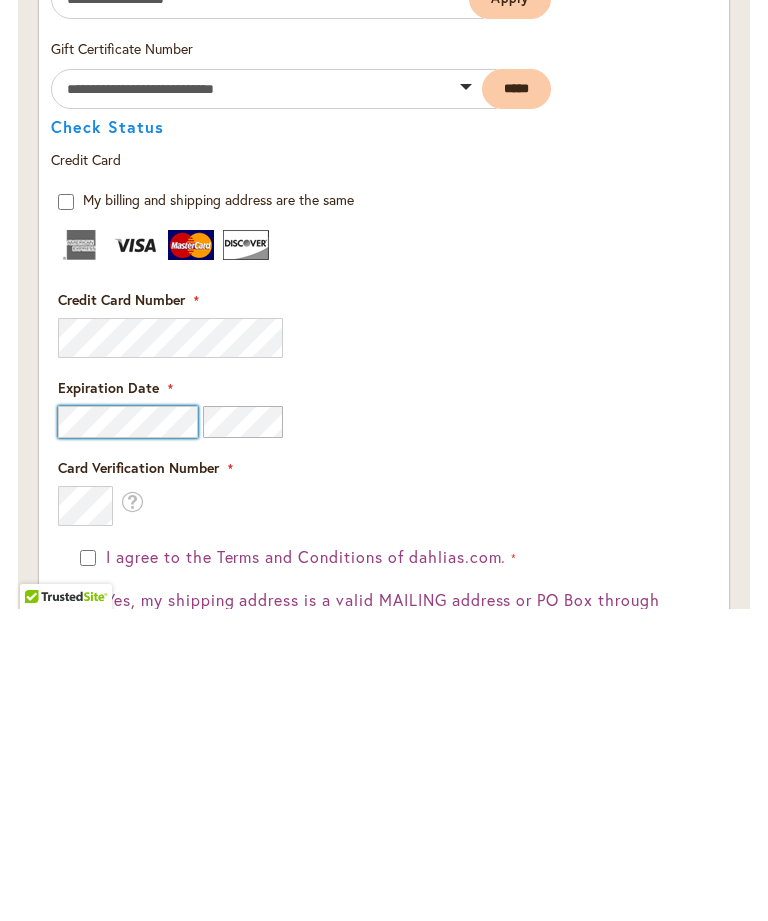 scroll, scrollTop: 2548, scrollLeft: 0, axis: vertical 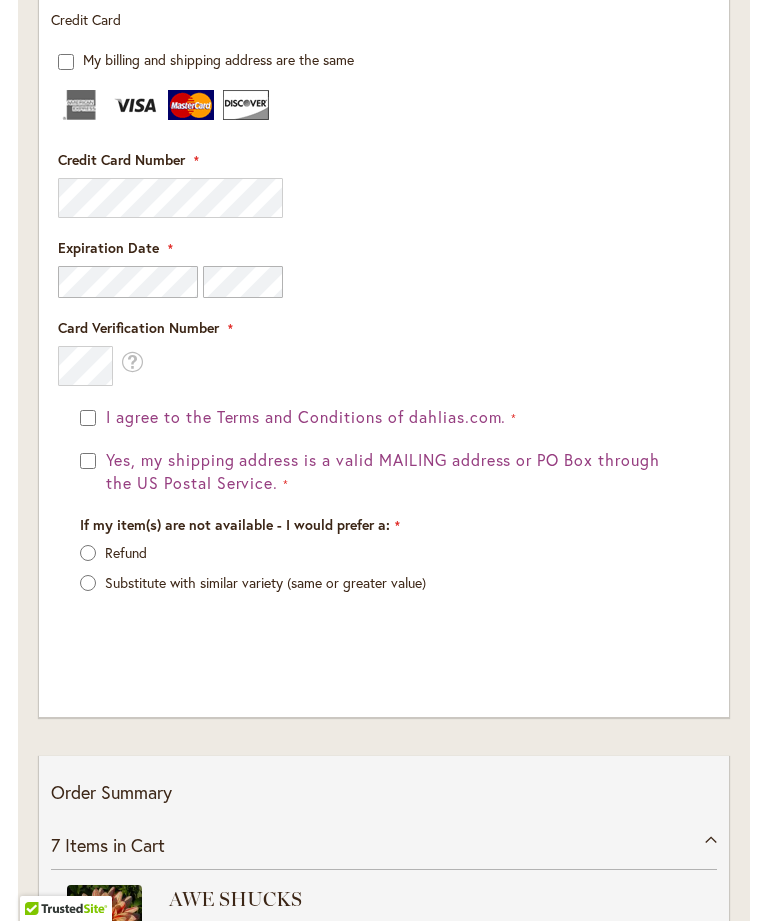 click on "Yes, my shipping address is a valid MAILING address or PO Box through the US Postal Service." at bounding box center [383, 471] 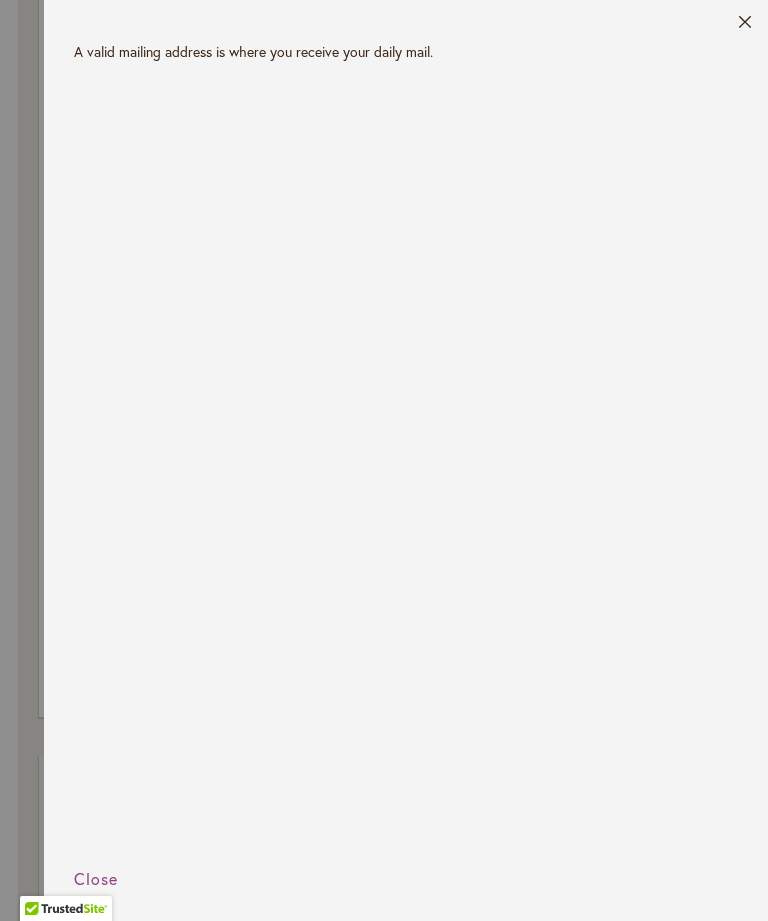 click on "Close" at bounding box center (406, 21) 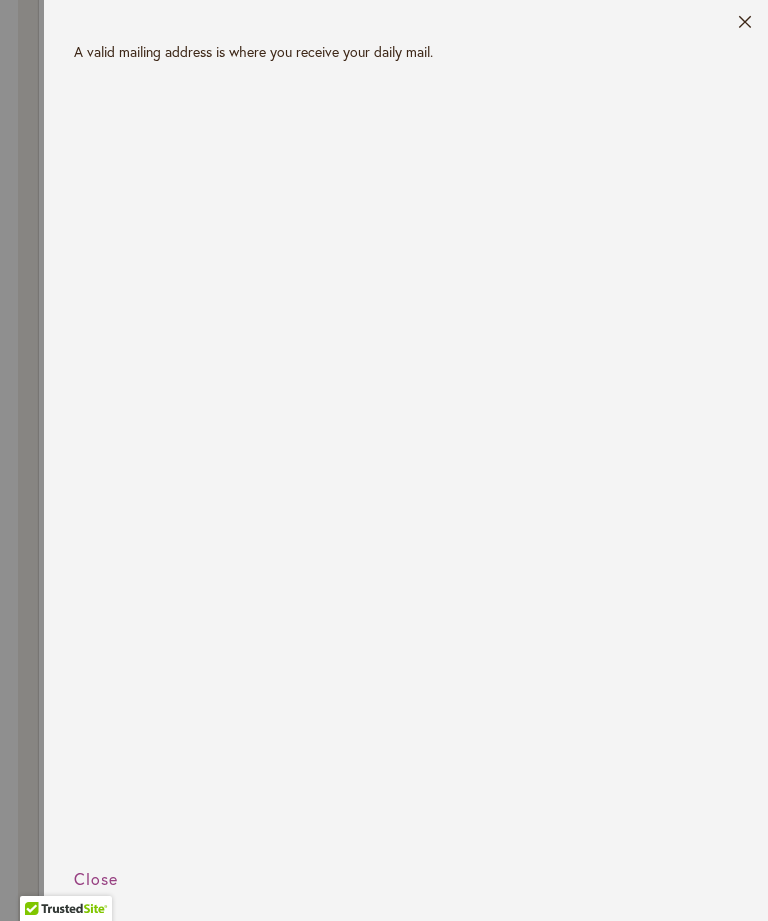 scroll, scrollTop: 2426, scrollLeft: 0, axis: vertical 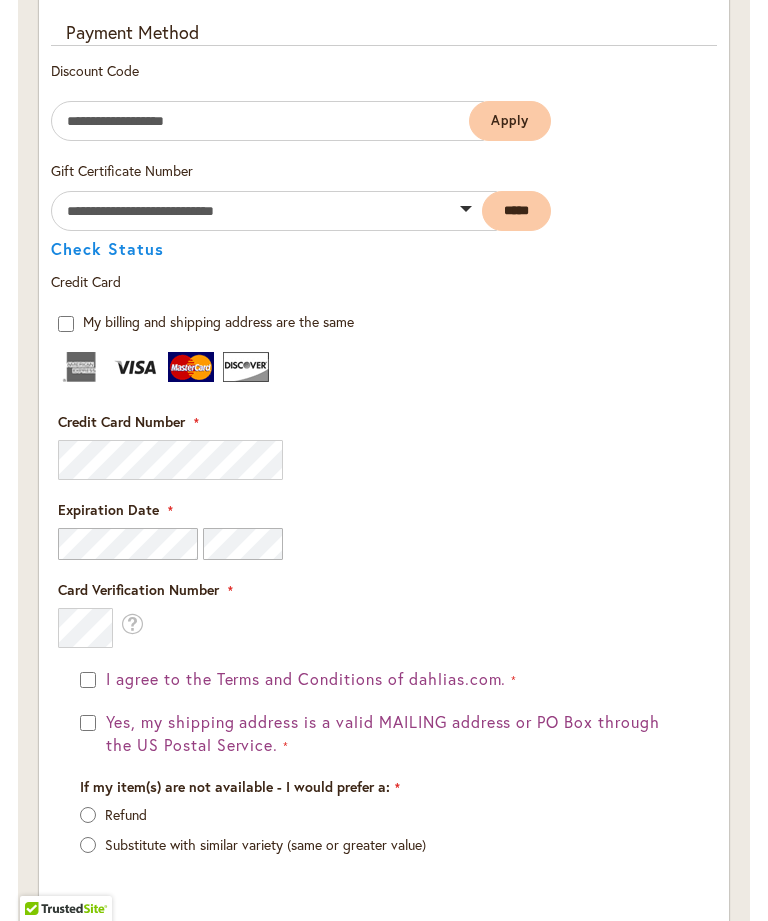 click on "Yes, my shipping address is a valid MAILING address or PO Box through the US Postal Service." at bounding box center [394, 734] 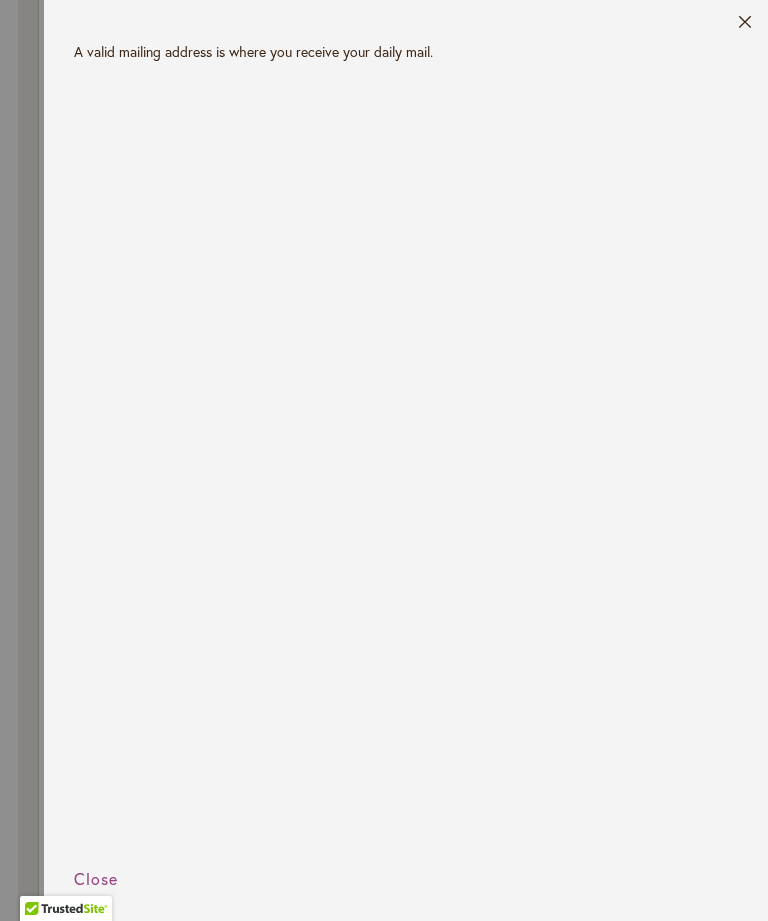 click on "Close" at bounding box center [406, 21] 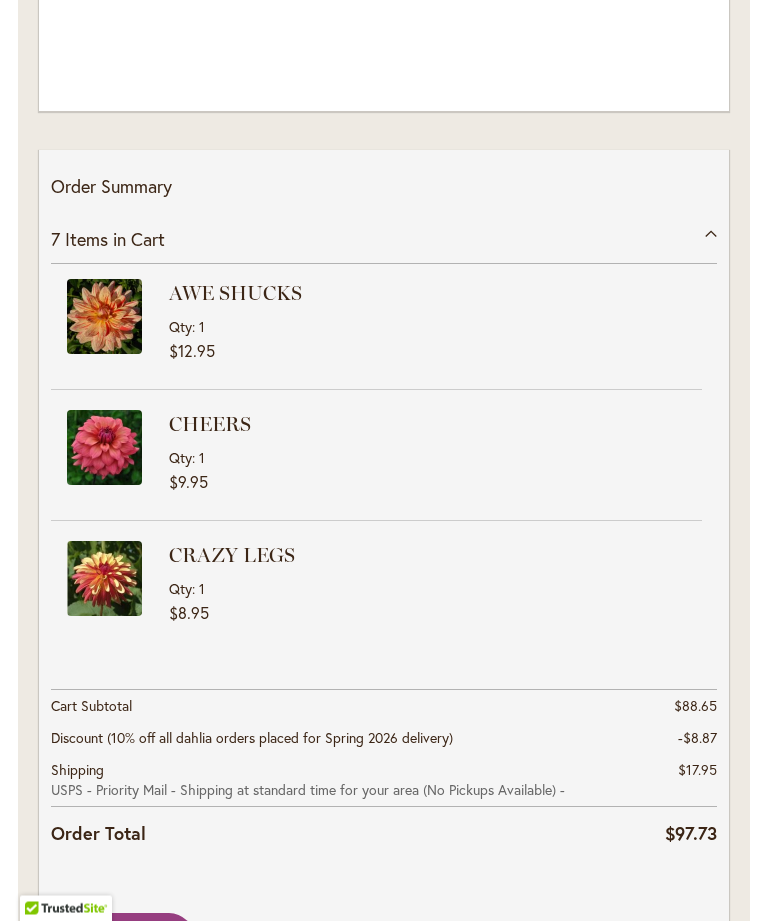 scroll, scrollTop: 3295, scrollLeft: 0, axis: vertical 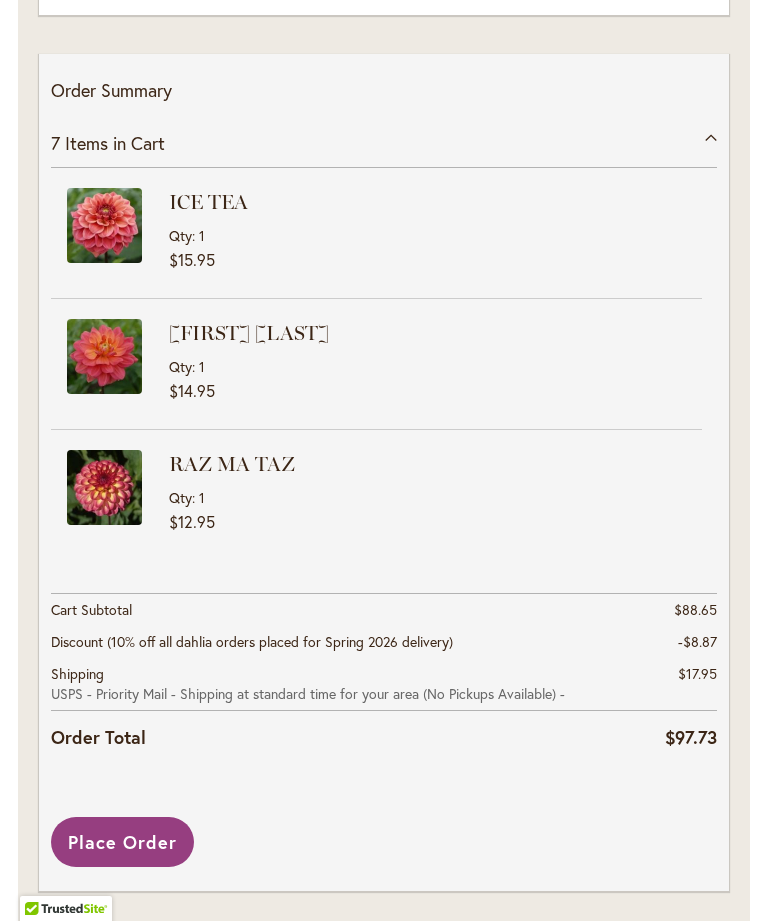 click on "Place Order" at bounding box center [122, 842] 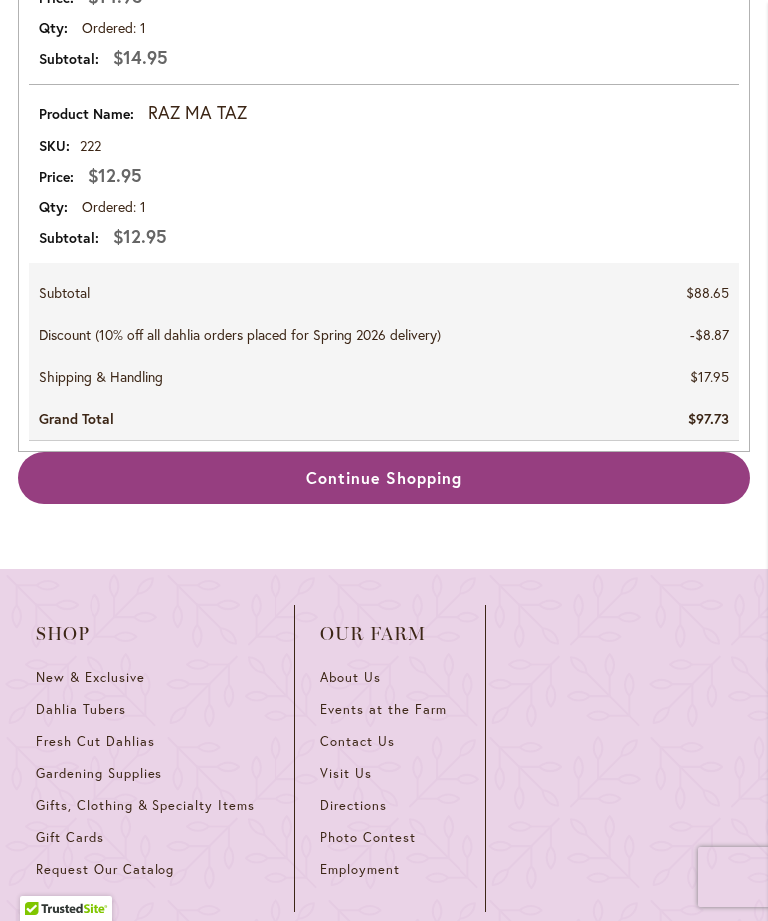 scroll, scrollTop: 1772, scrollLeft: 0, axis: vertical 